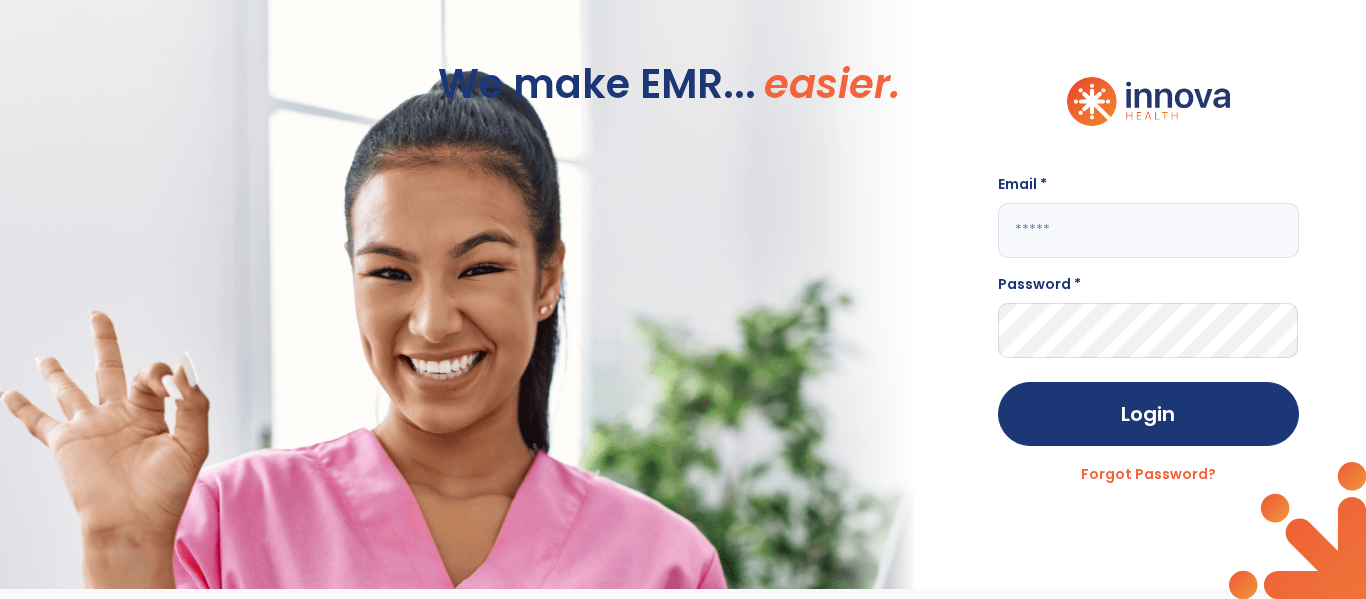 scroll, scrollTop: 0, scrollLeft: 0, axis: both 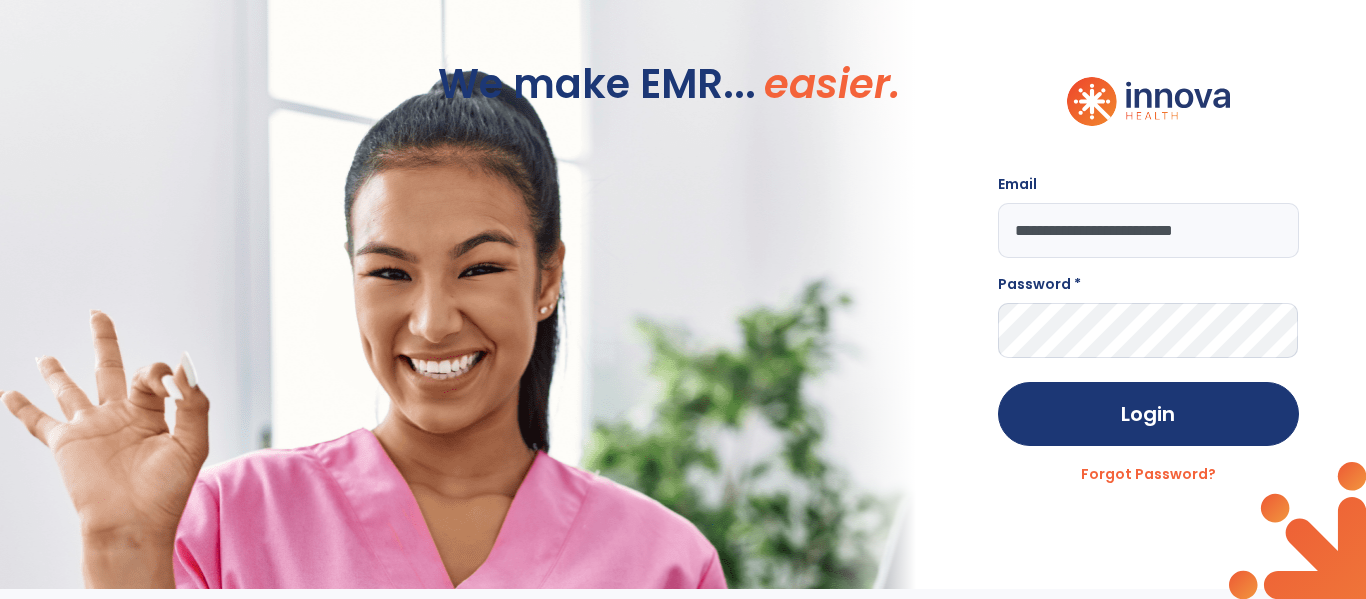 type on "**********" 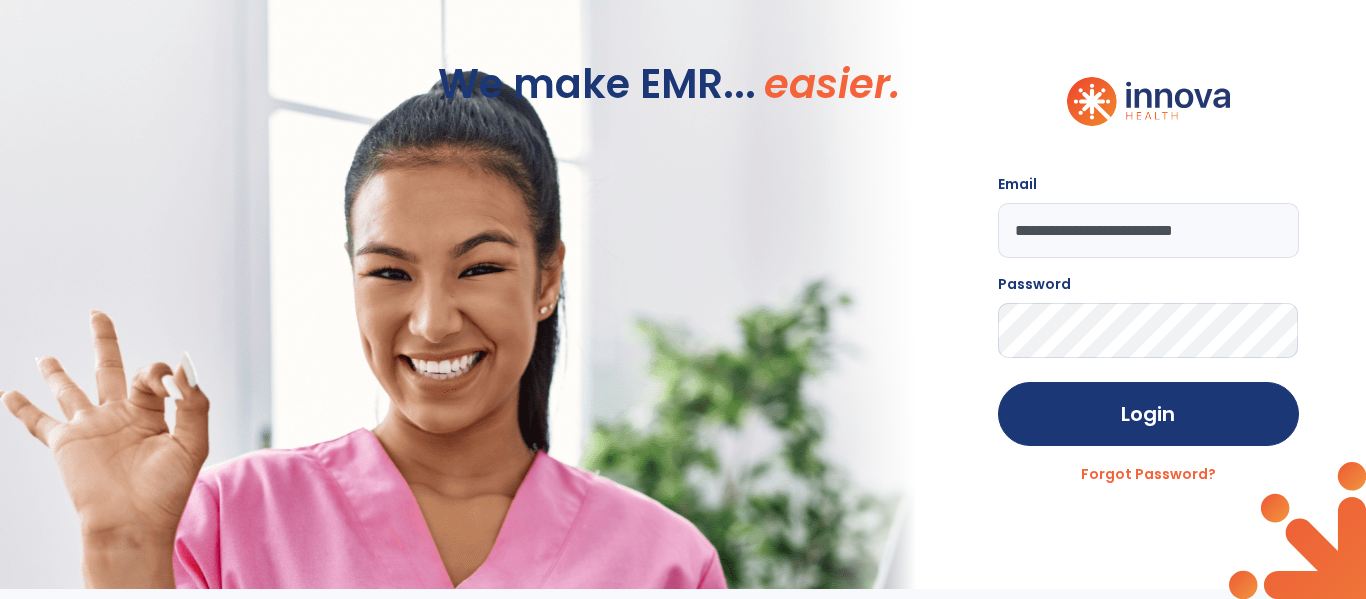 click on "Login" 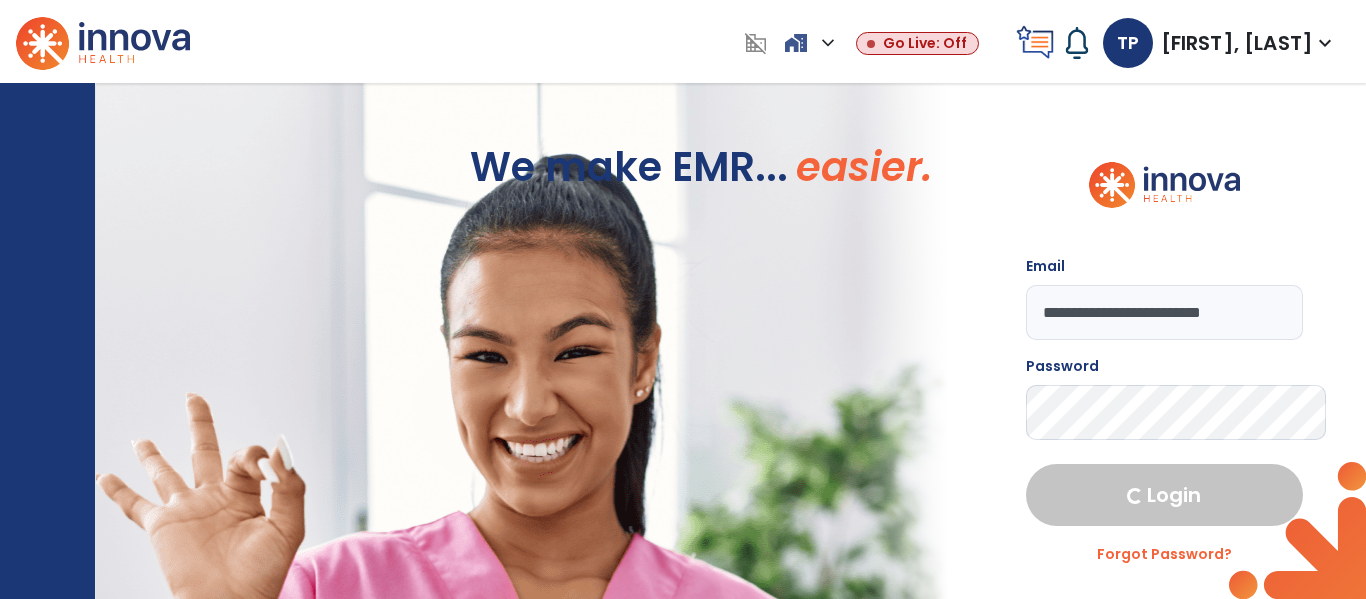 select on "****" 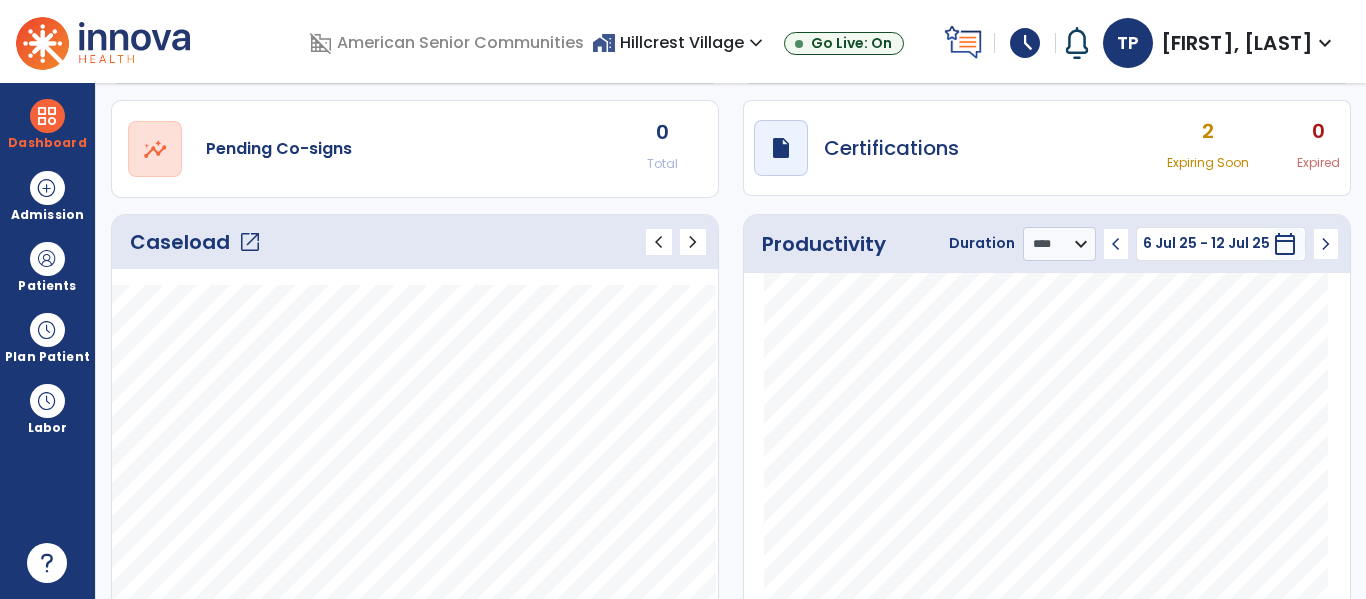click on "open_in_new" 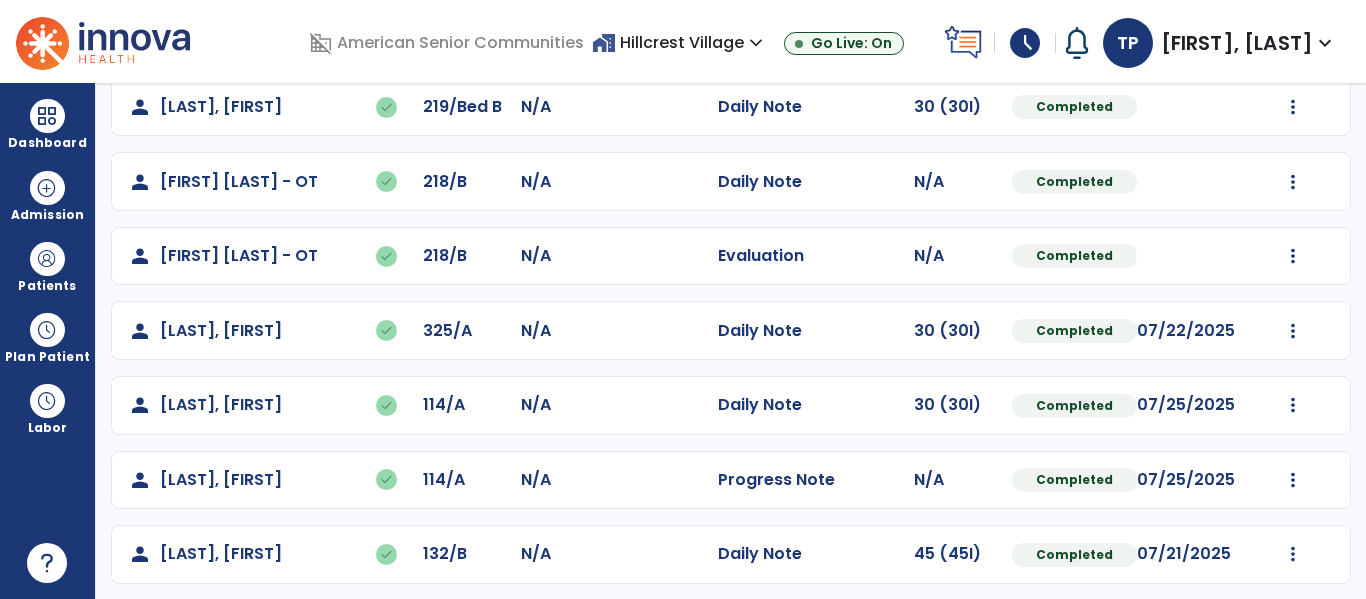 scroll, scrollTop: 786, scrollLeft: 0, axis: vertical 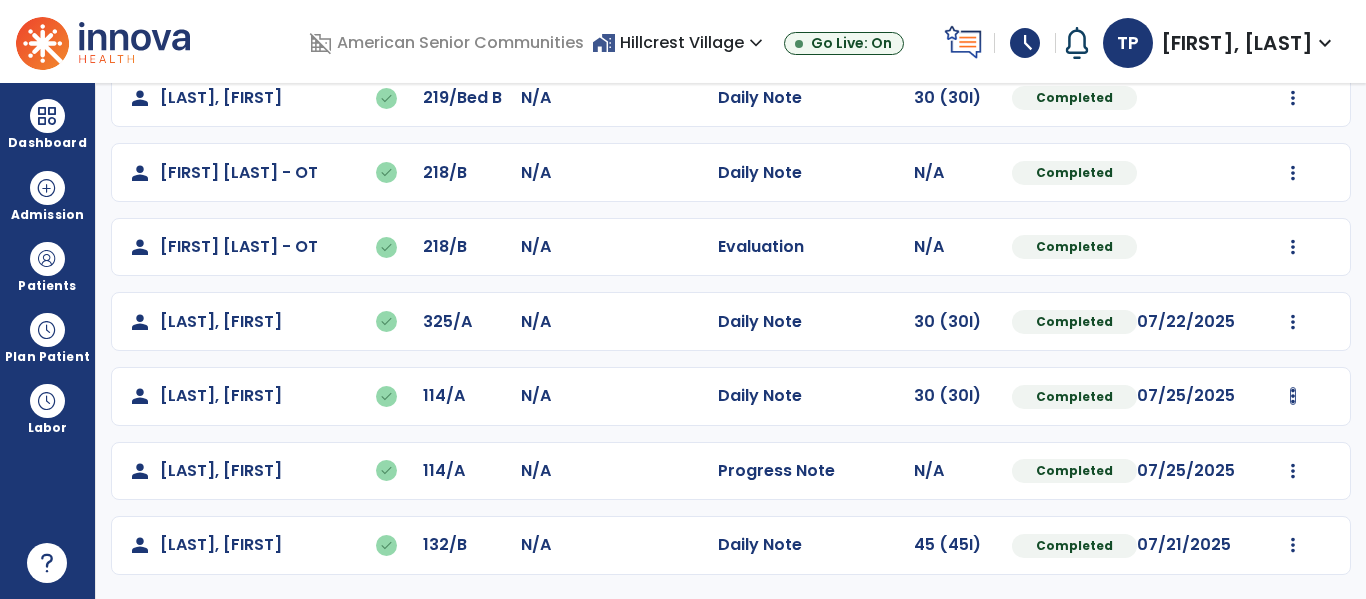 click at bounding box center [1292, -498] 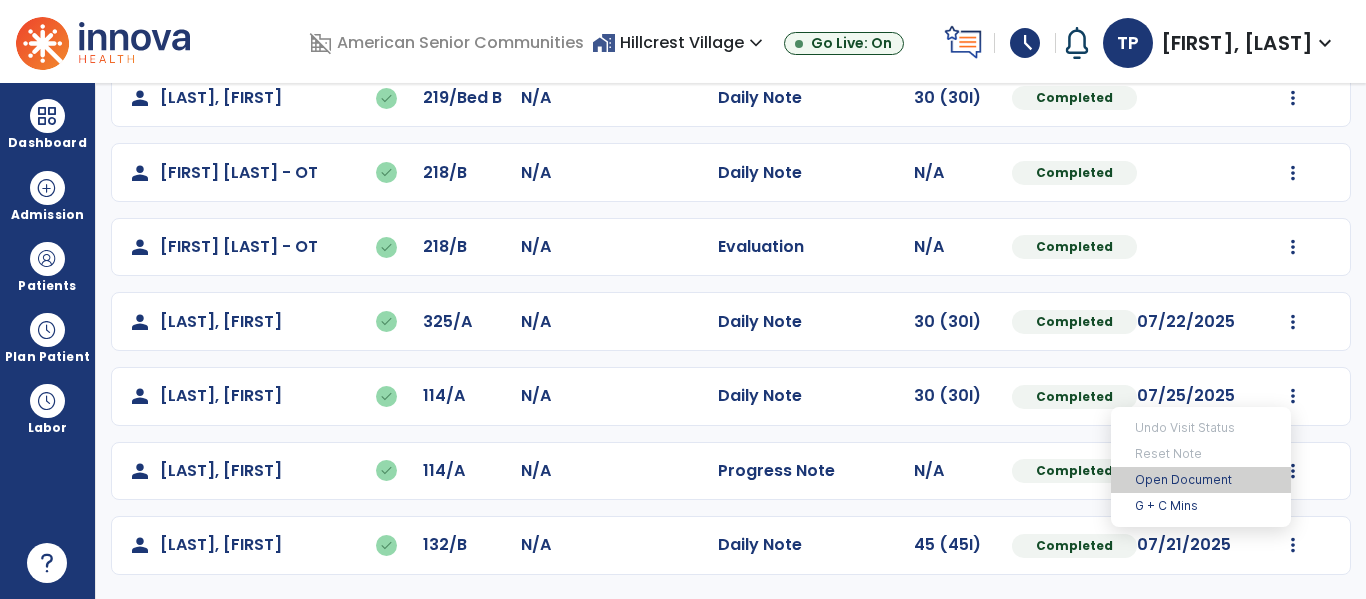 click on "Open Document" at bounding box center (1201, 480) 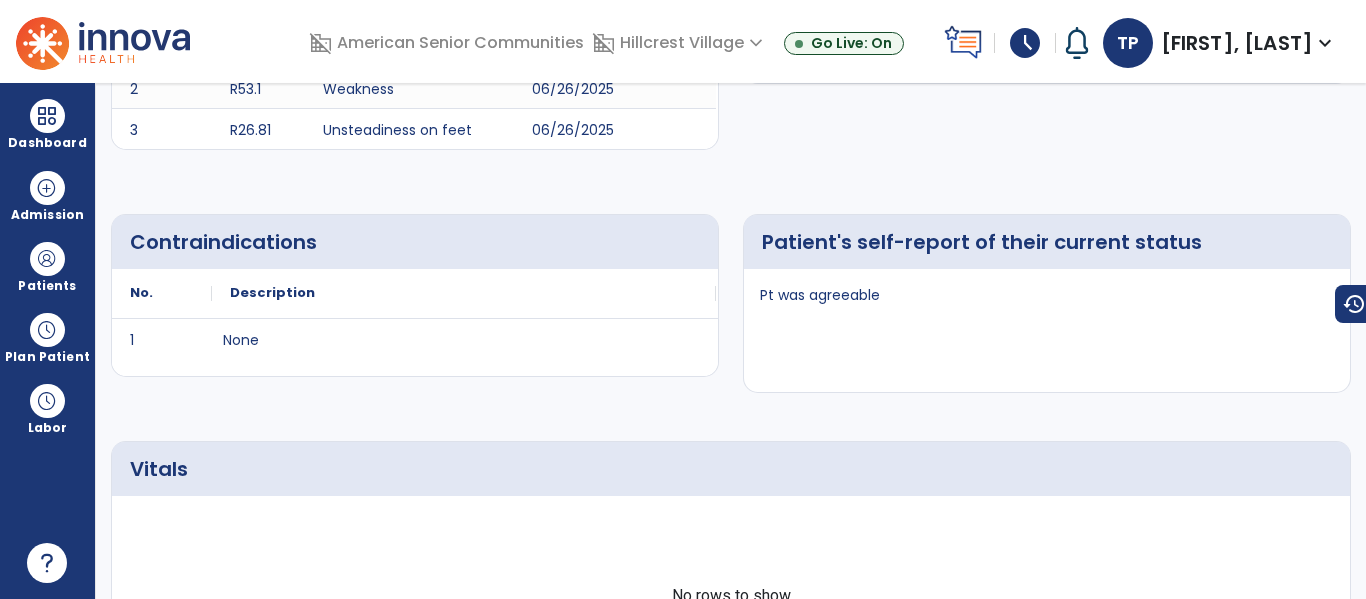 scroll, scrollTop: 0, scrollLeft: 0, axis: both 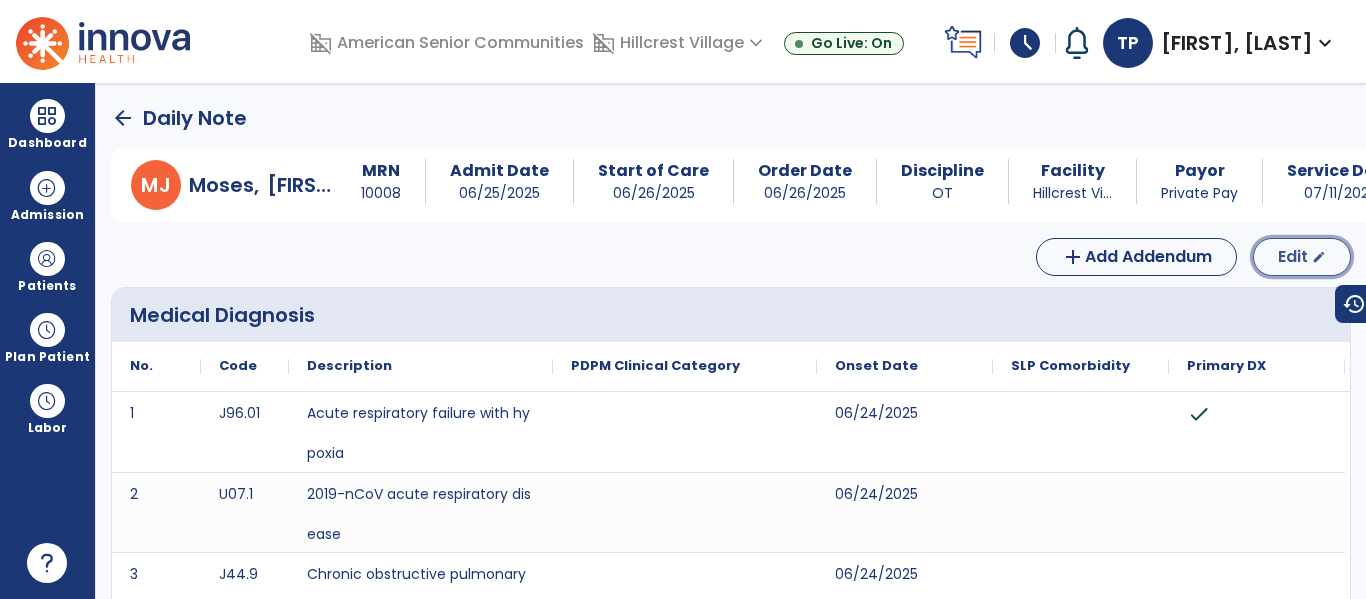 click on "Edit" 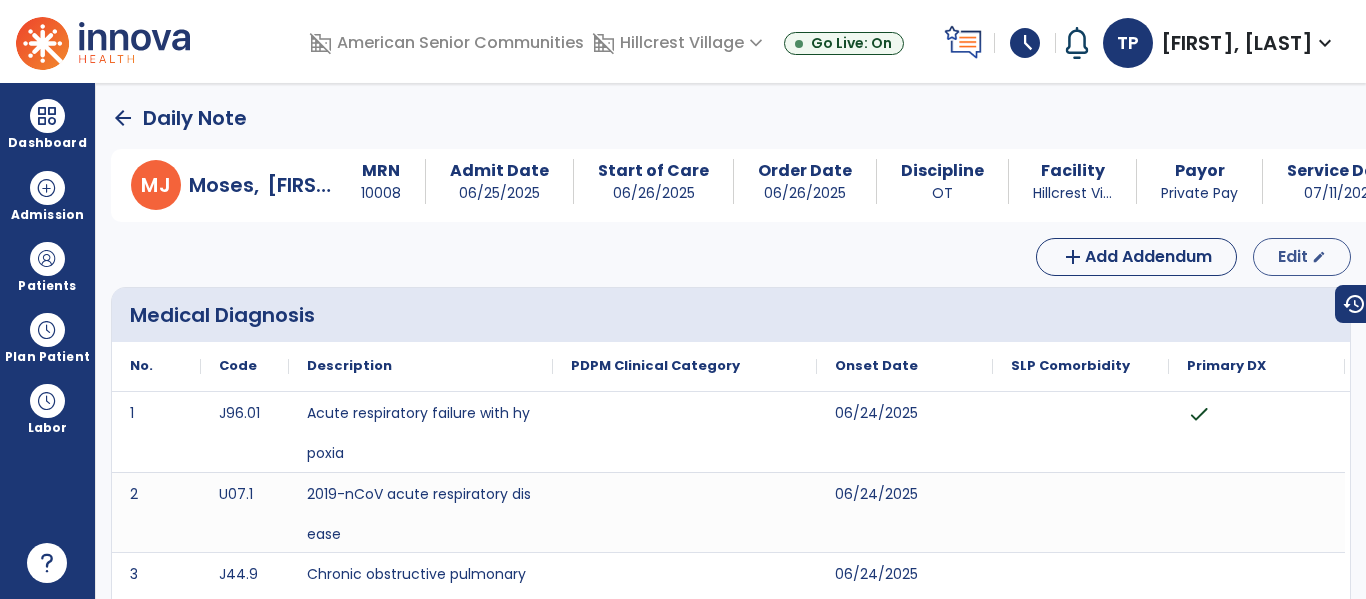select on "*" 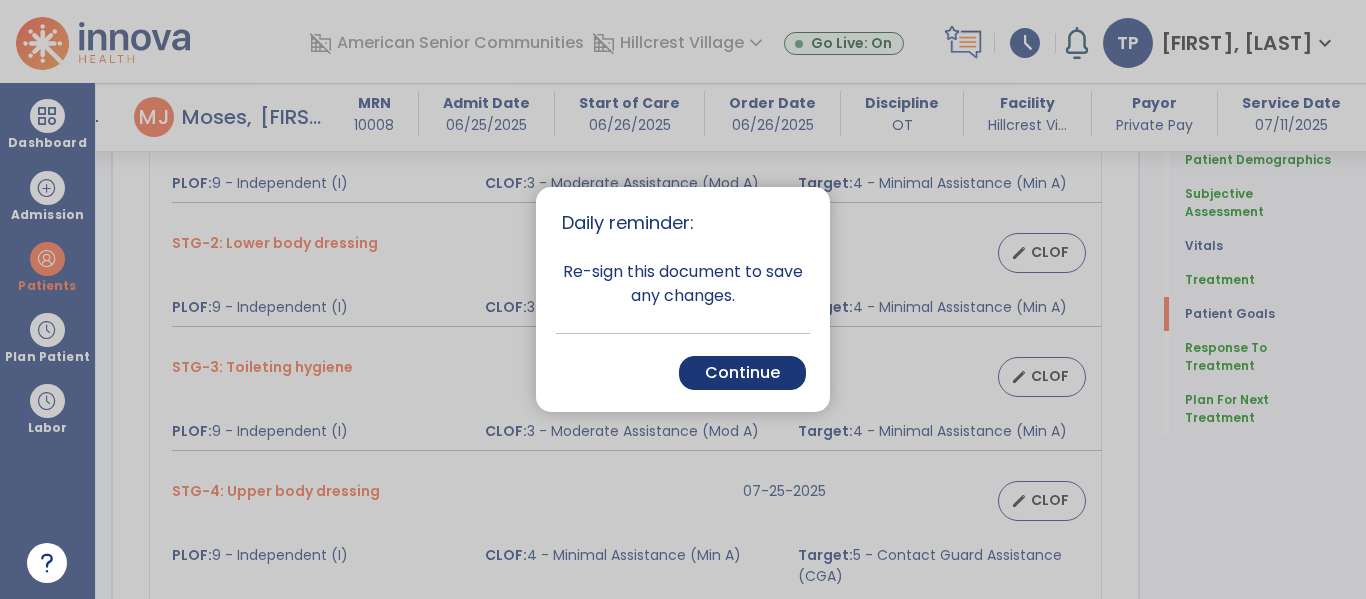 scroll, scrollTop: 1871, scrollLeft: 0, axis: vertical 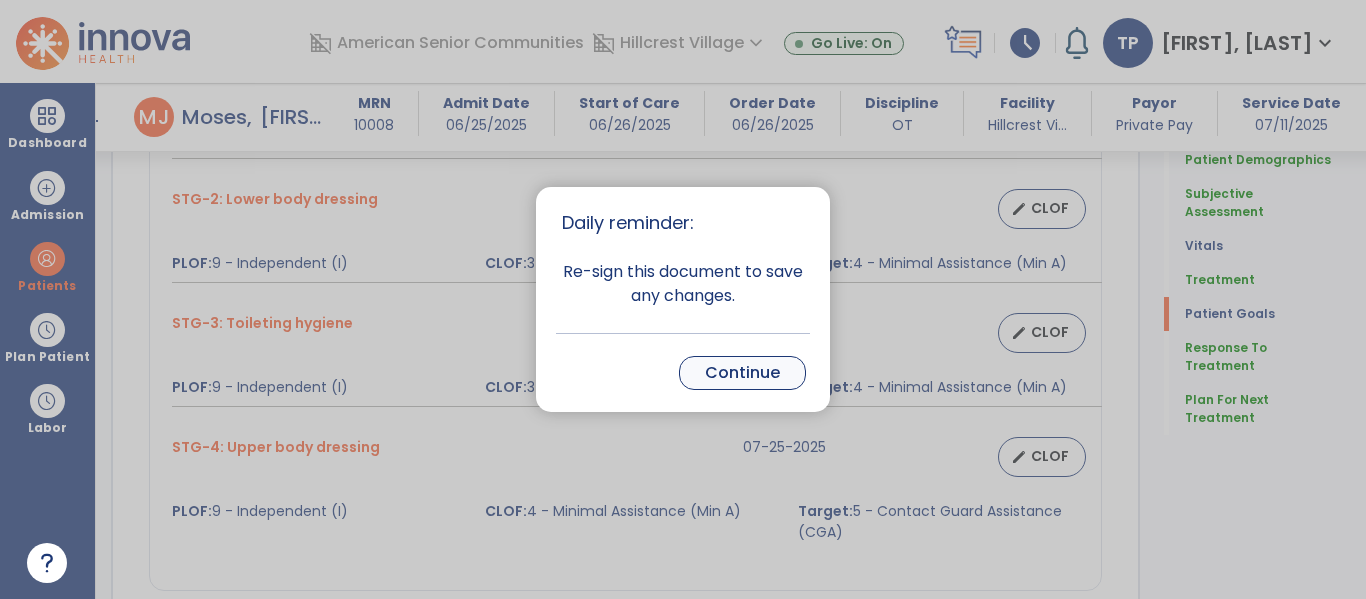 click on "Continue" at bounding box center (742, 373) 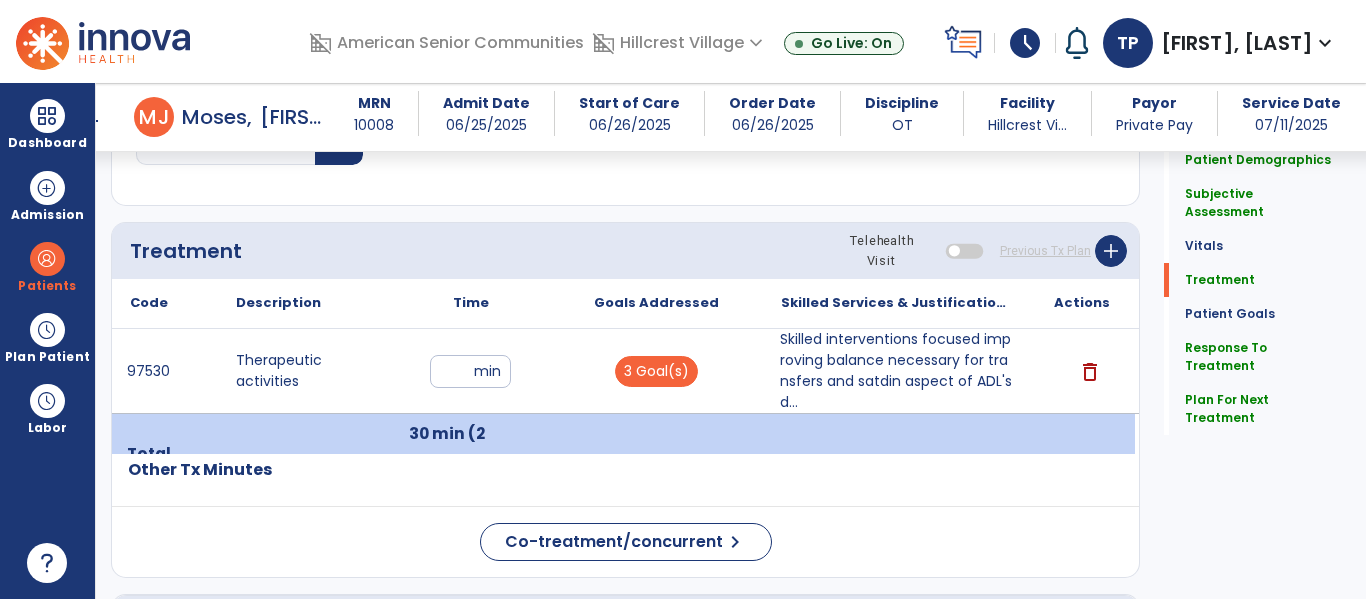 click on "Skilled interventions focused improving balance necessary for transfers and satdin aspect of ADL's d..." at bounding box center (896, 371) 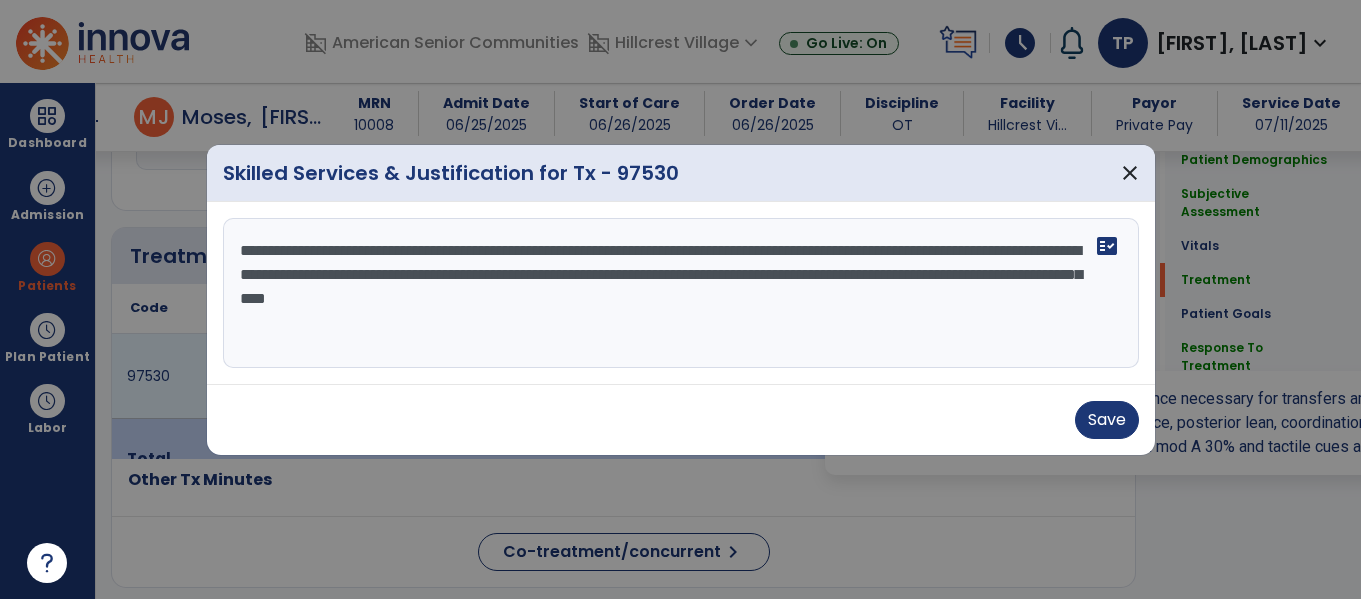 scroll, scrollTop: 1107, scrollLeft: 0, axis: vertical 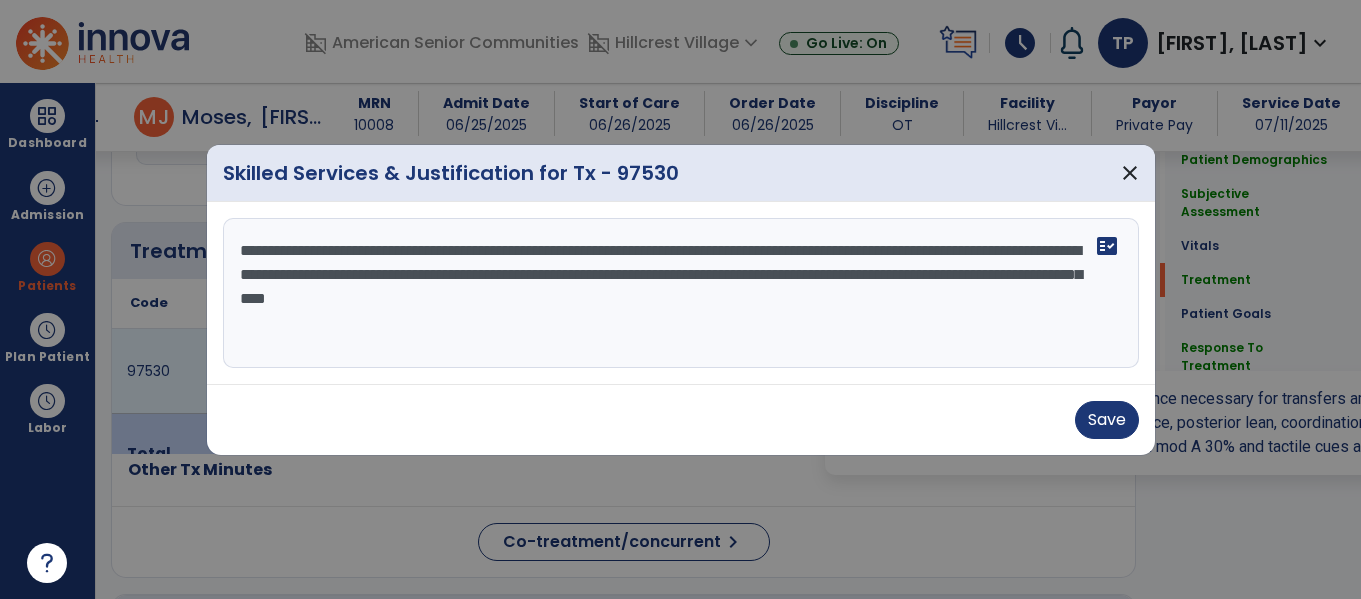 click on "**********" at bounding box center [681, 293] 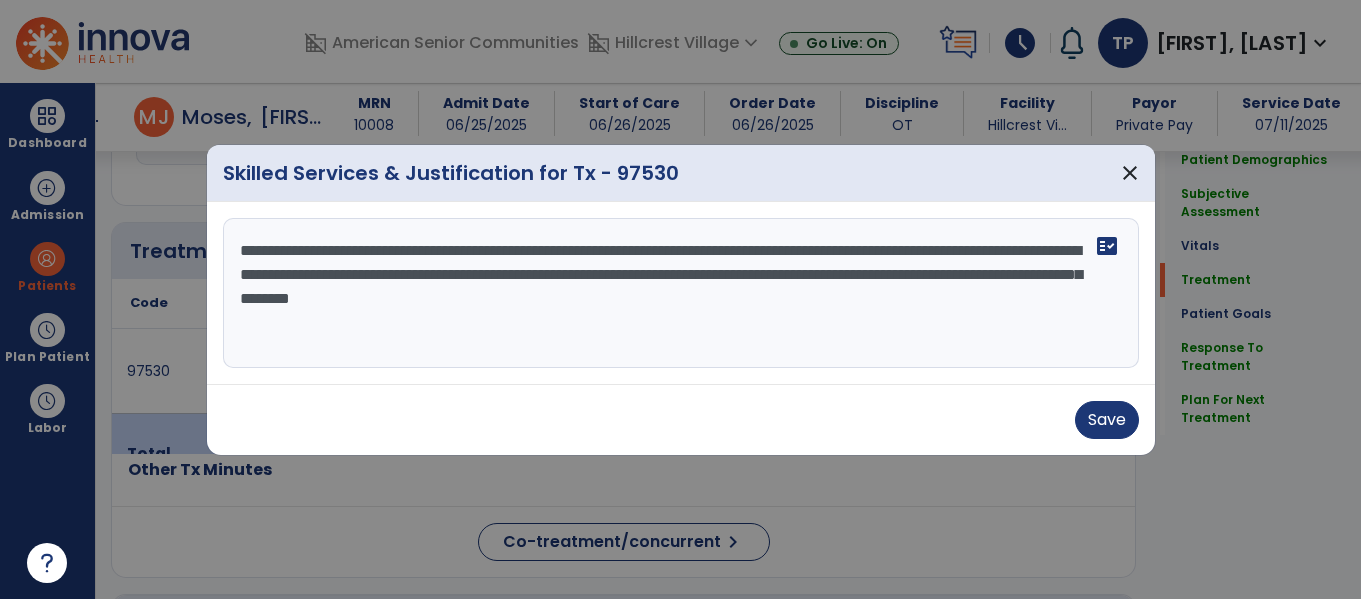 click on "**********" at bounding box center (681, 293) 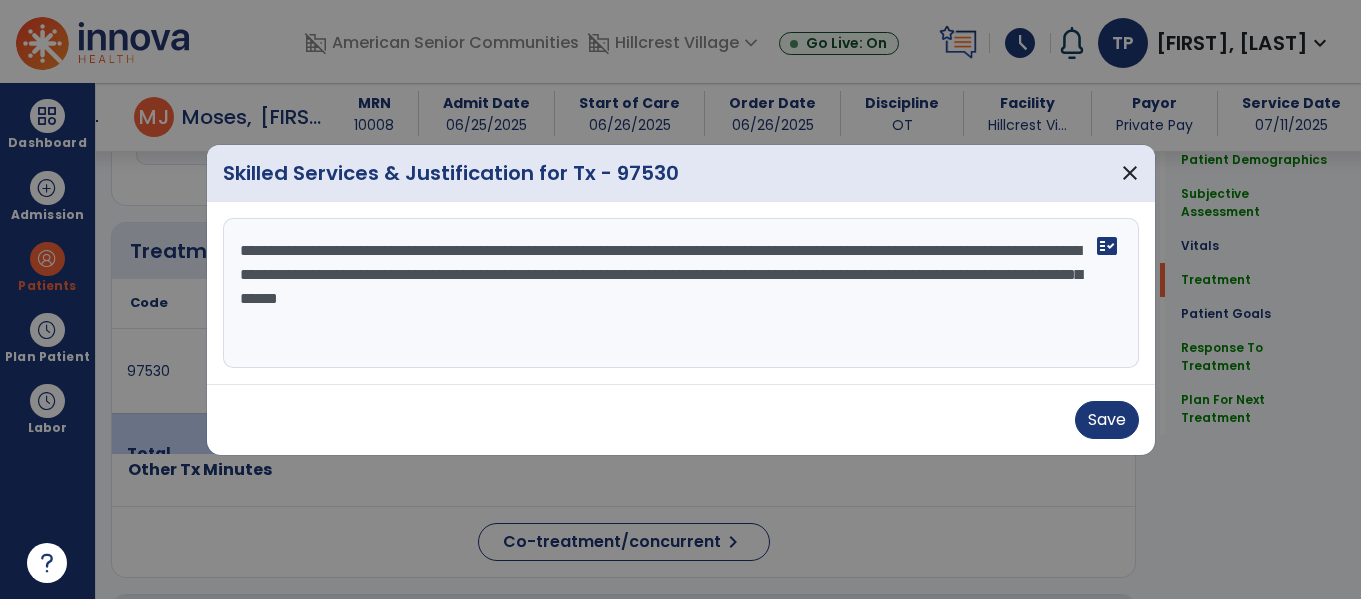 click on "**********" at bounding box center (681, 293) 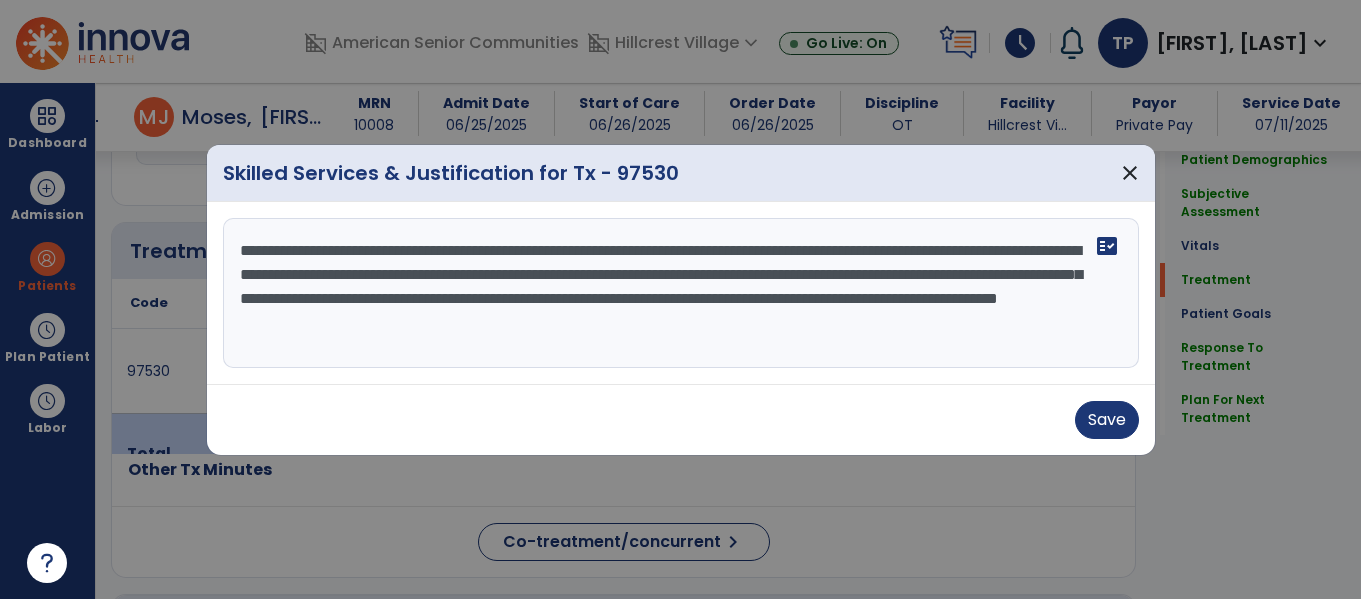 click on "**********" at bounding box center [681, 293] 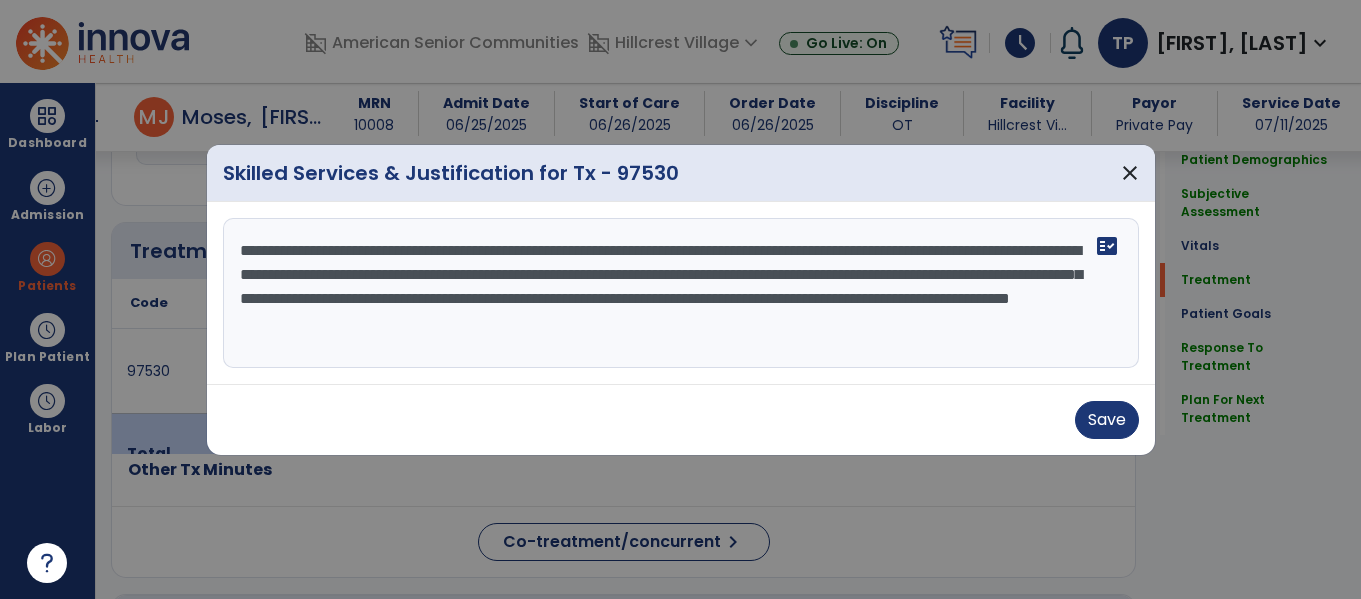 click on "**********" at bounding box center (681, 293) 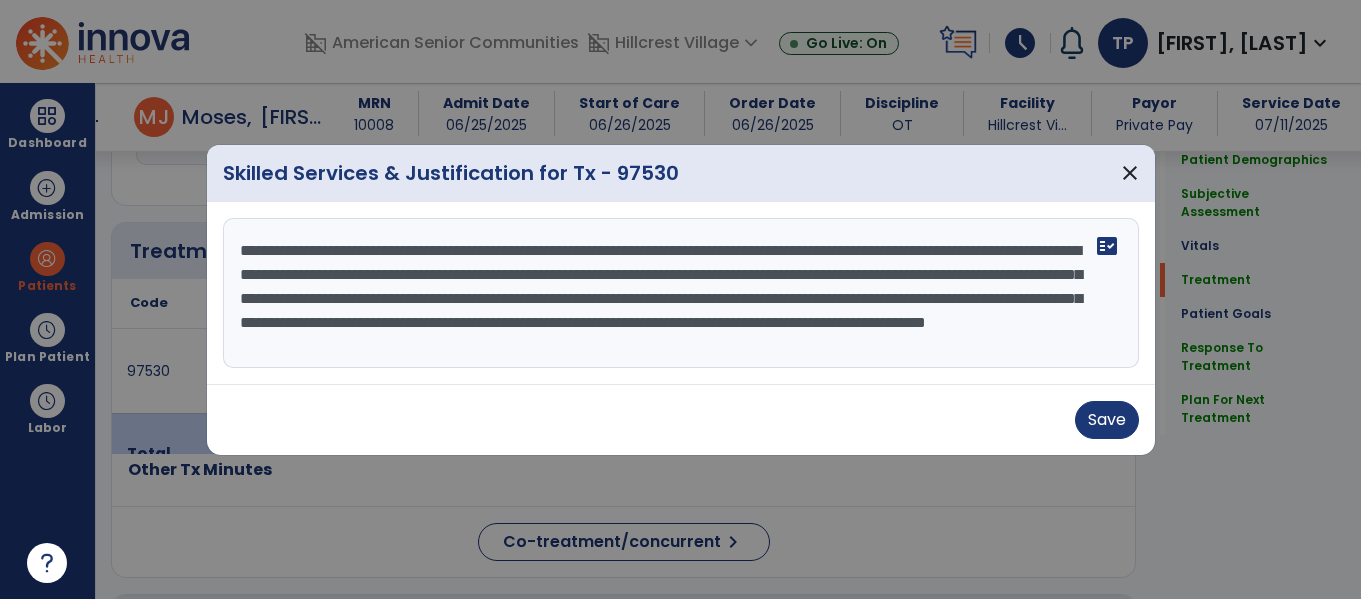 scroll, scrollTop: 16, scrollLeft: 0, axis: vertical 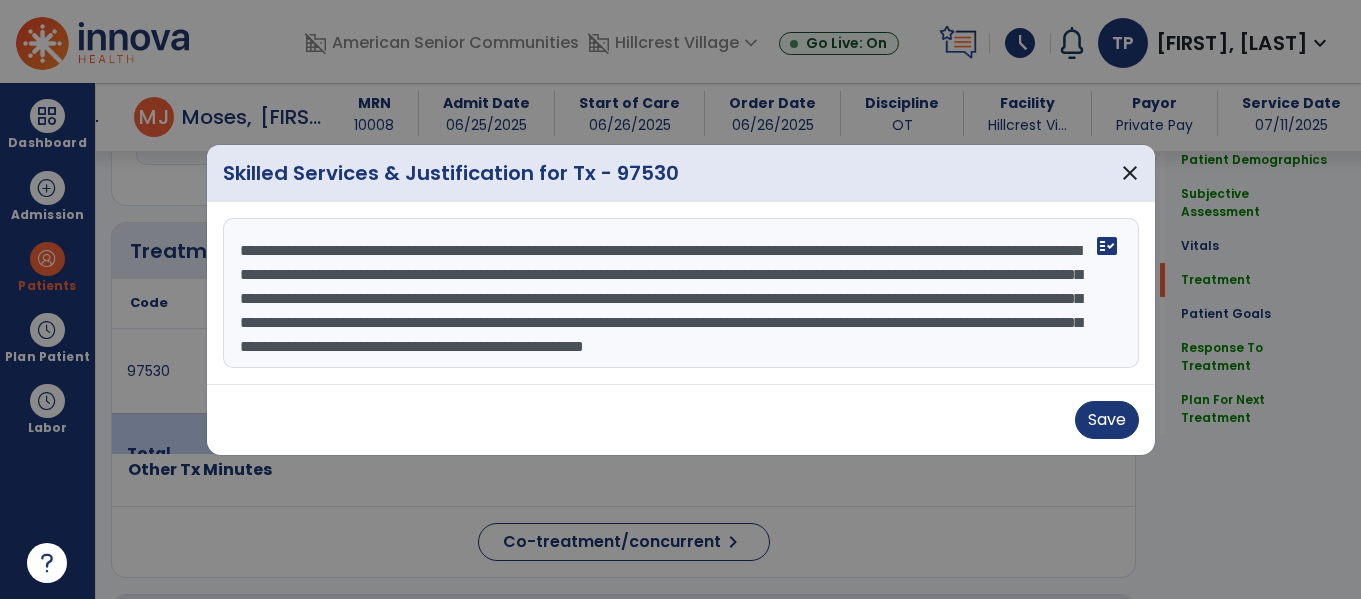 type on "**********" 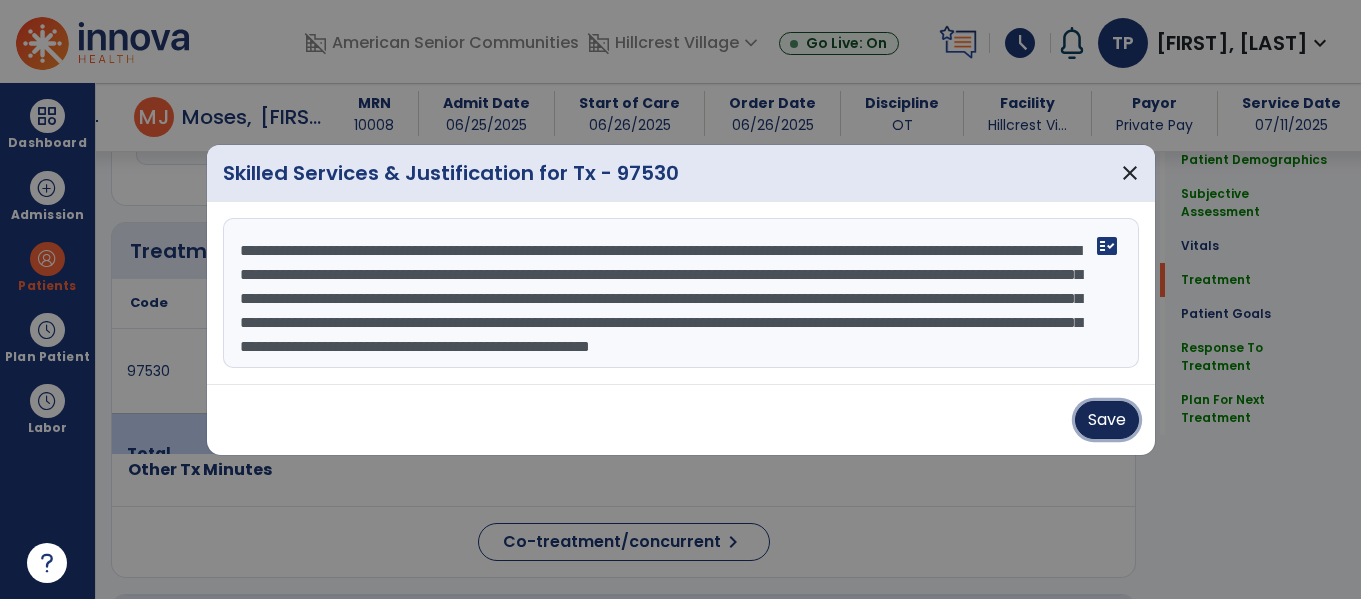 click on "Save" at bounding box center (1107, 420) 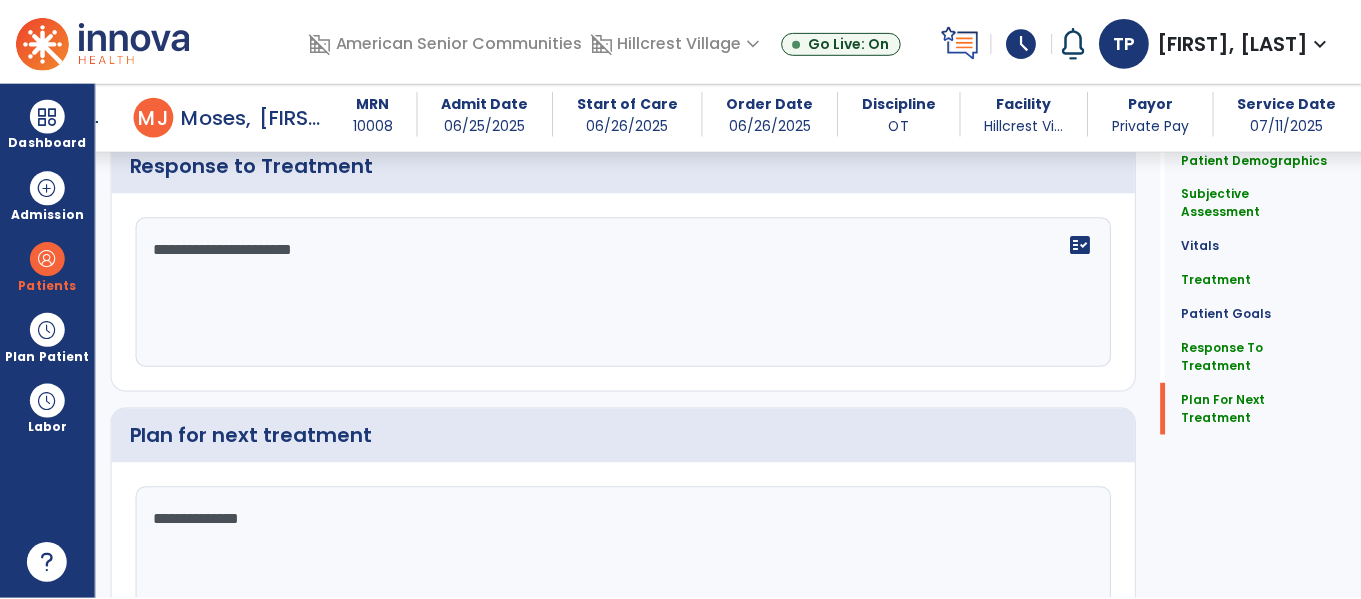scroll, scrollTop: 3171, scrollLeft: 0, axis: vertical 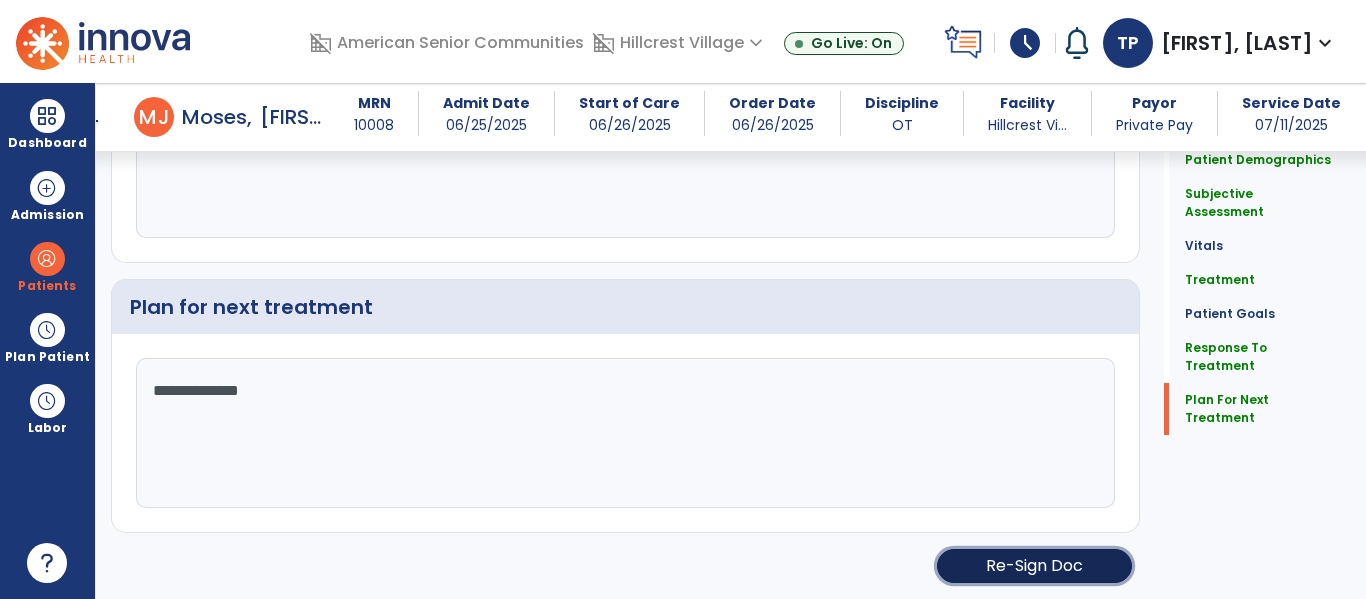 click on "Re-Sign Doc" 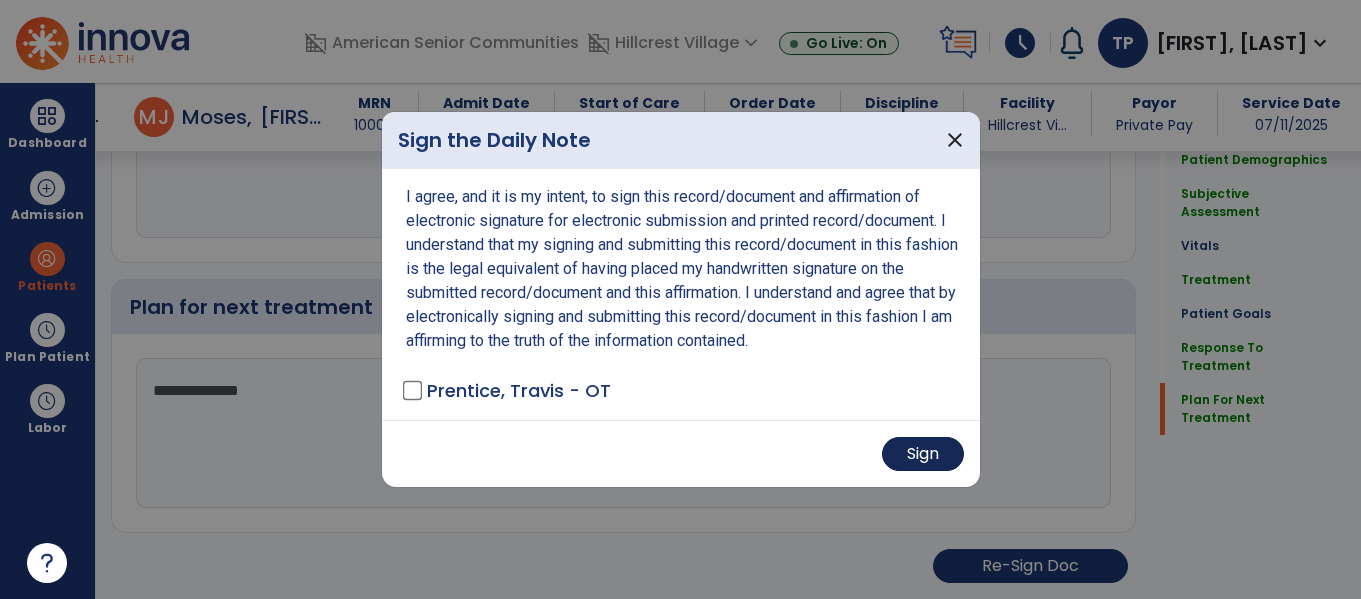 click on "Sign" at bounding box center [923, 454] 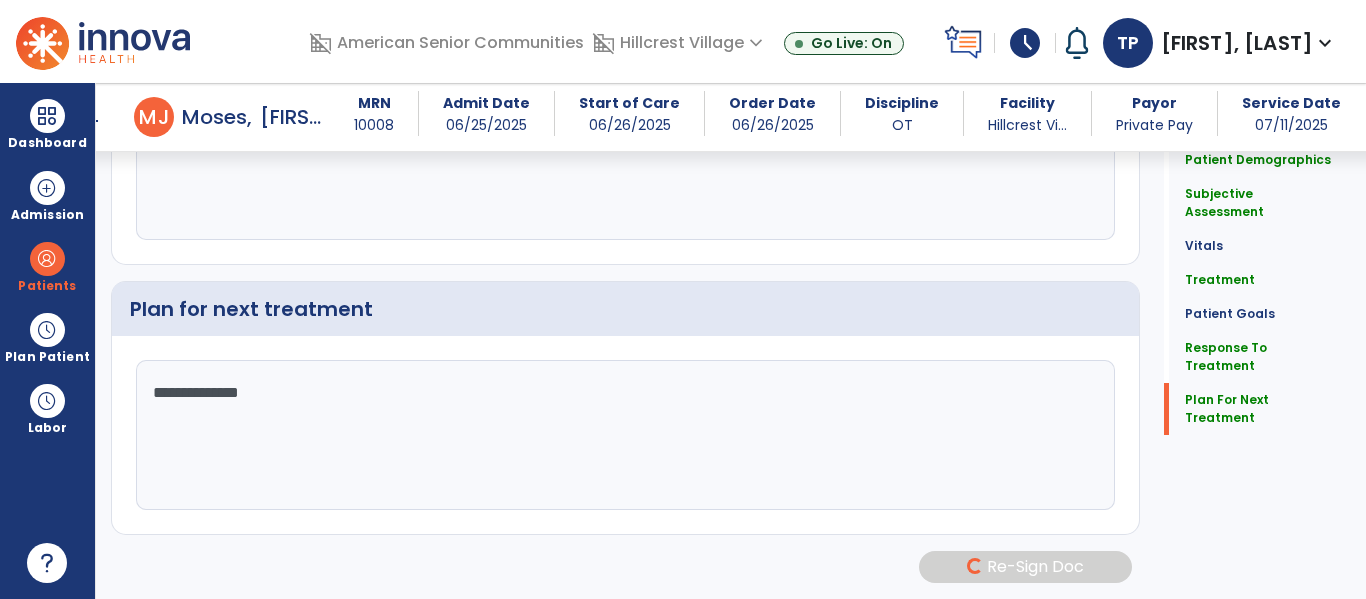 scroll, scrollTop: 3169, scrollLeft: 0, axis: vertical 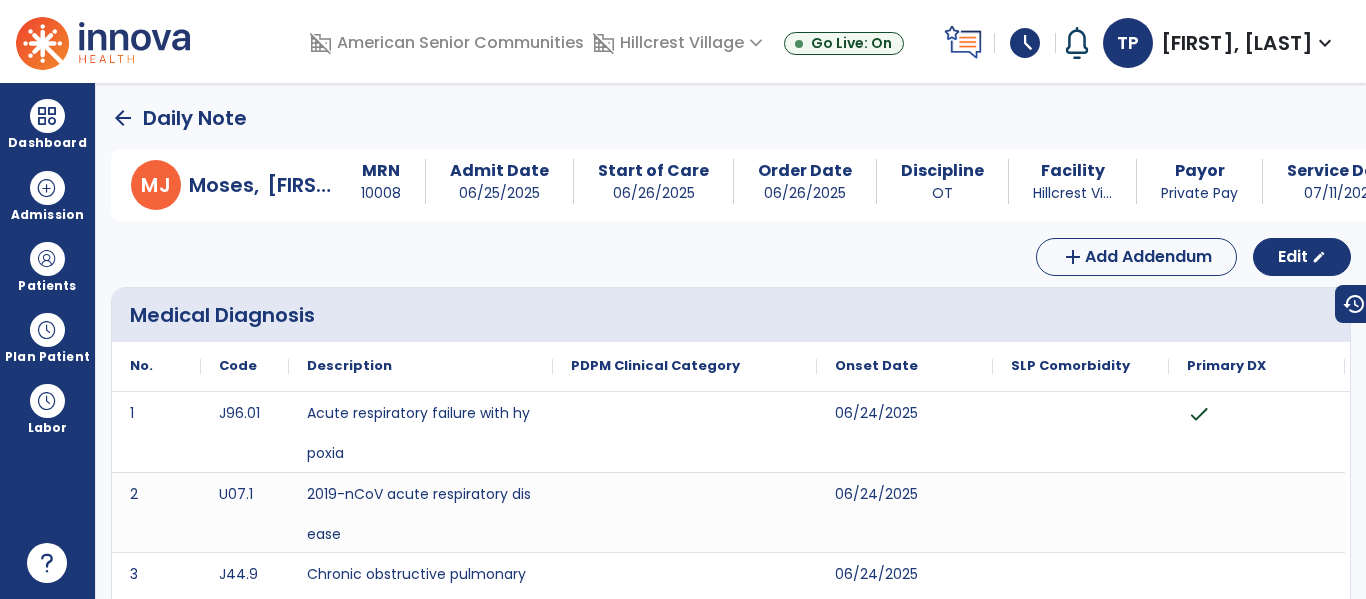 click on "arrow_back" 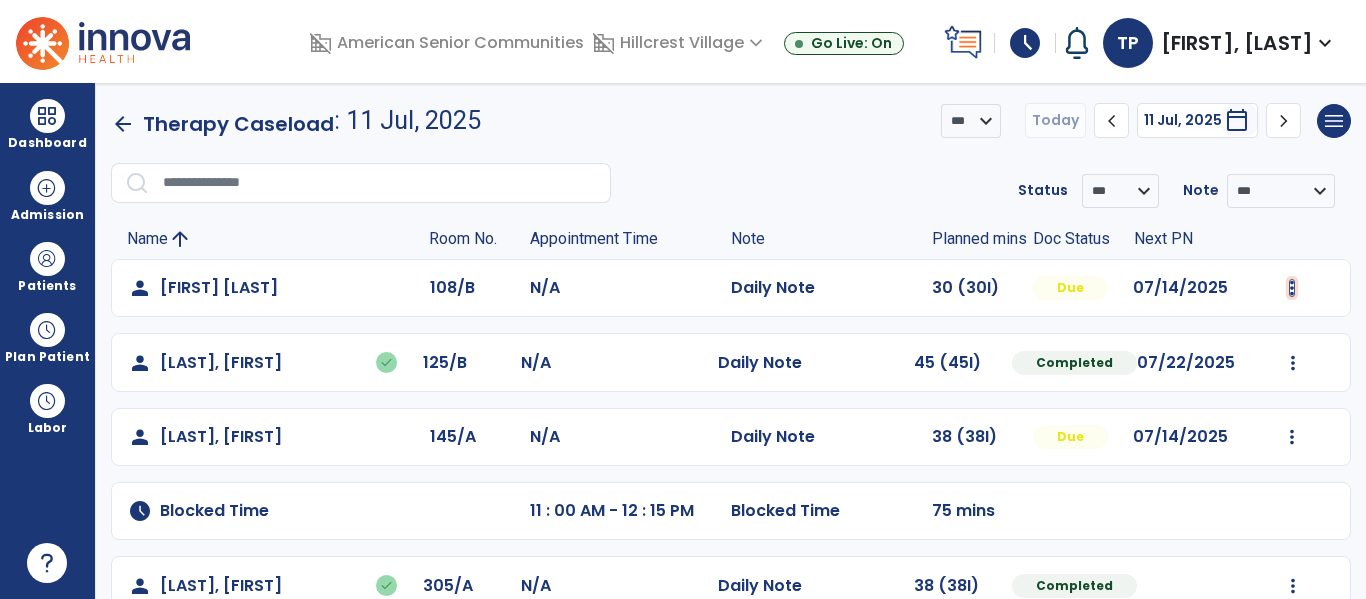 click at bounding box center (1292, 288) 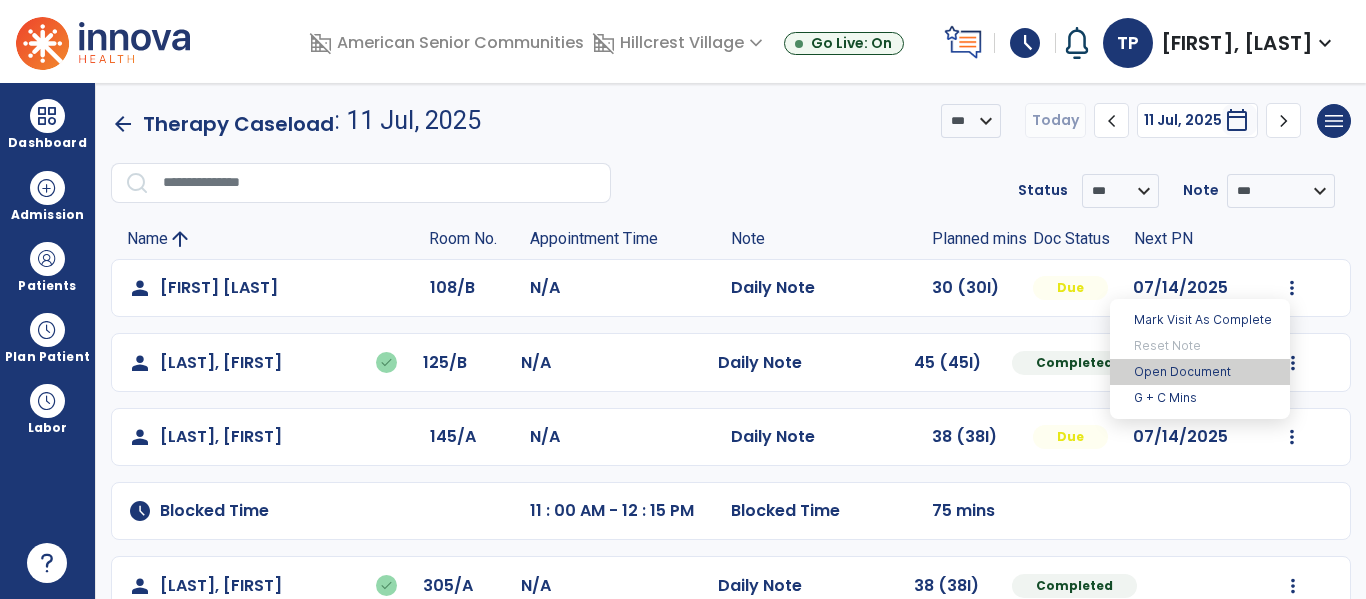 click on "Open Document" at bounding box center (1200, 372) 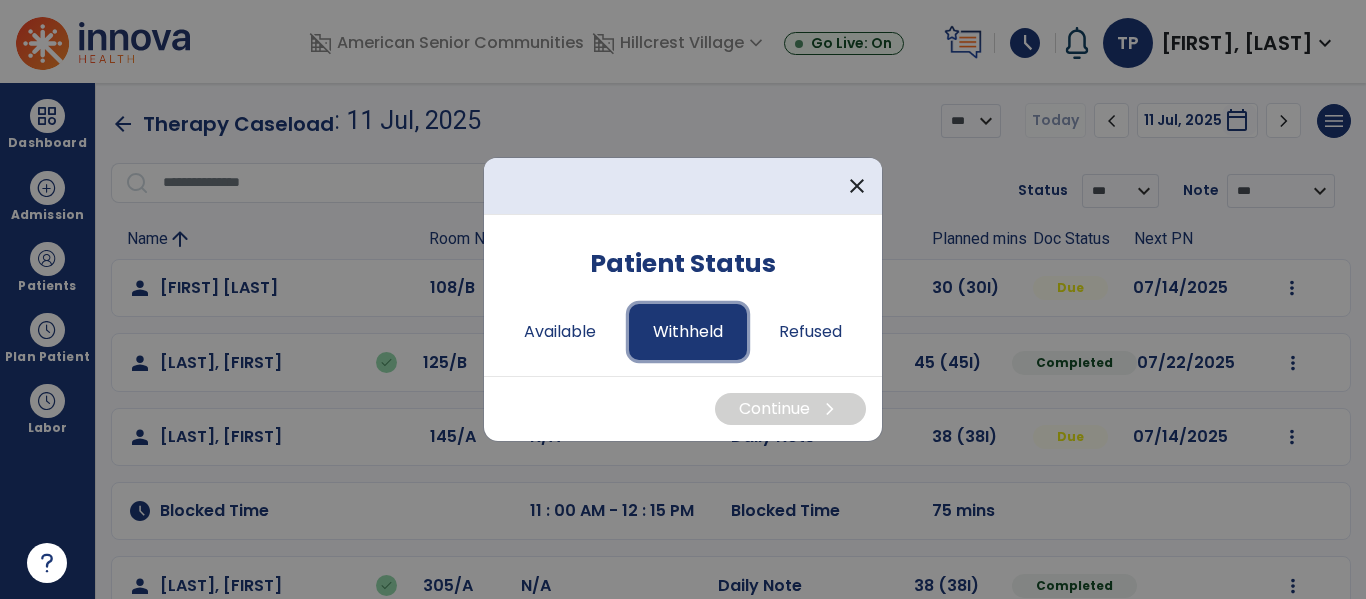 click on "Withheld" at bounding box center (688, 332) 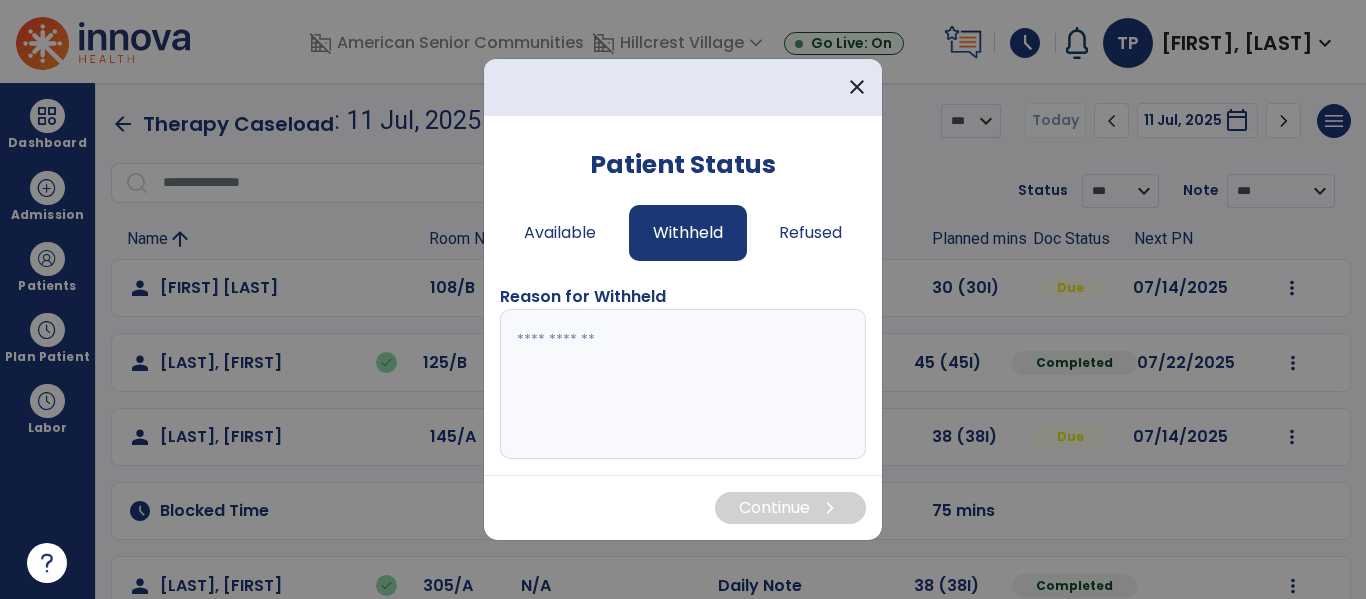 click at bounding box center (683, 384) 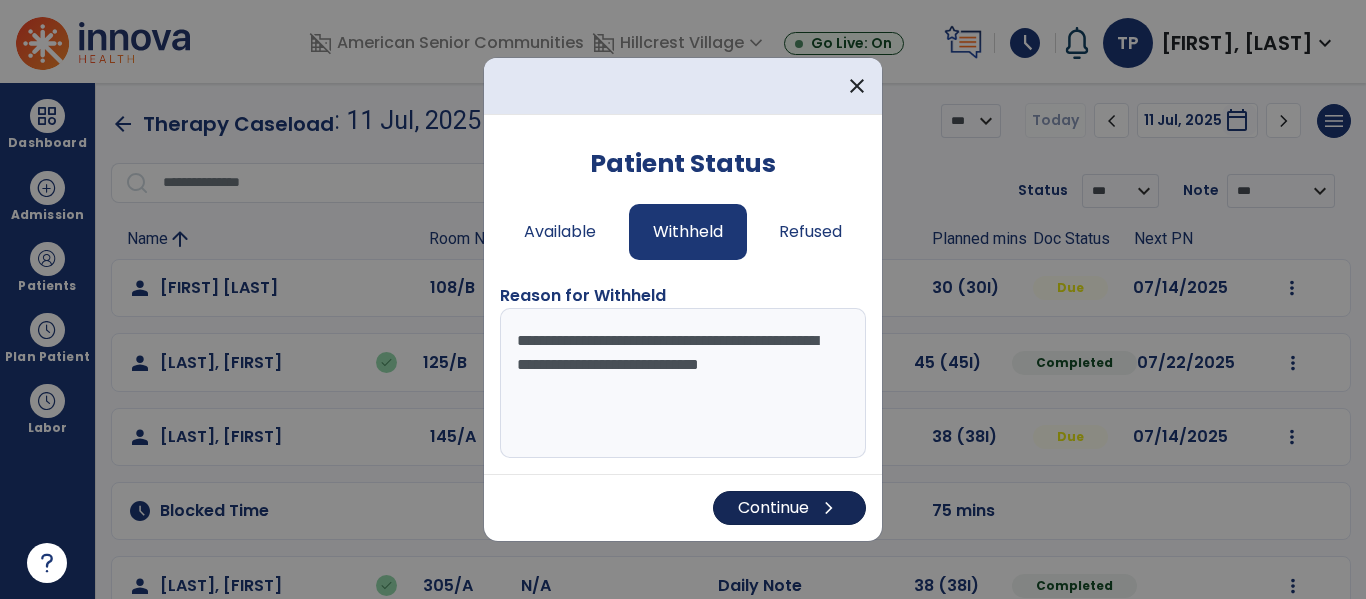type on "**********" 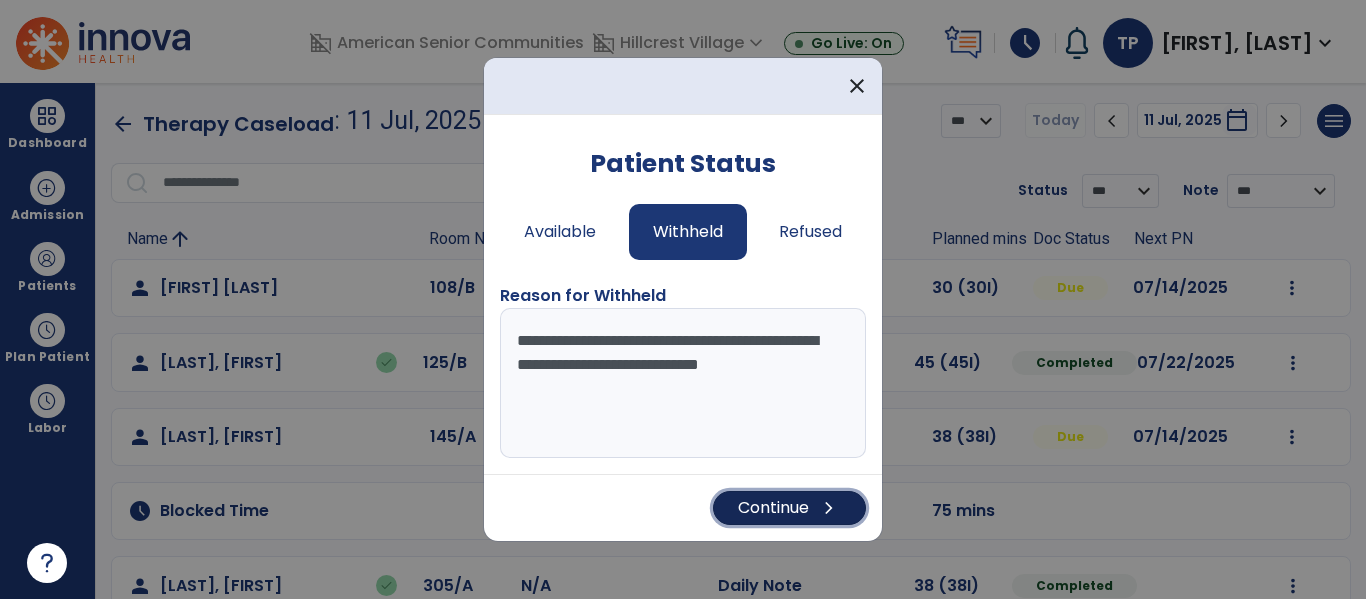 click on "Continue   chevron_right" at bounding box center [789, 508] 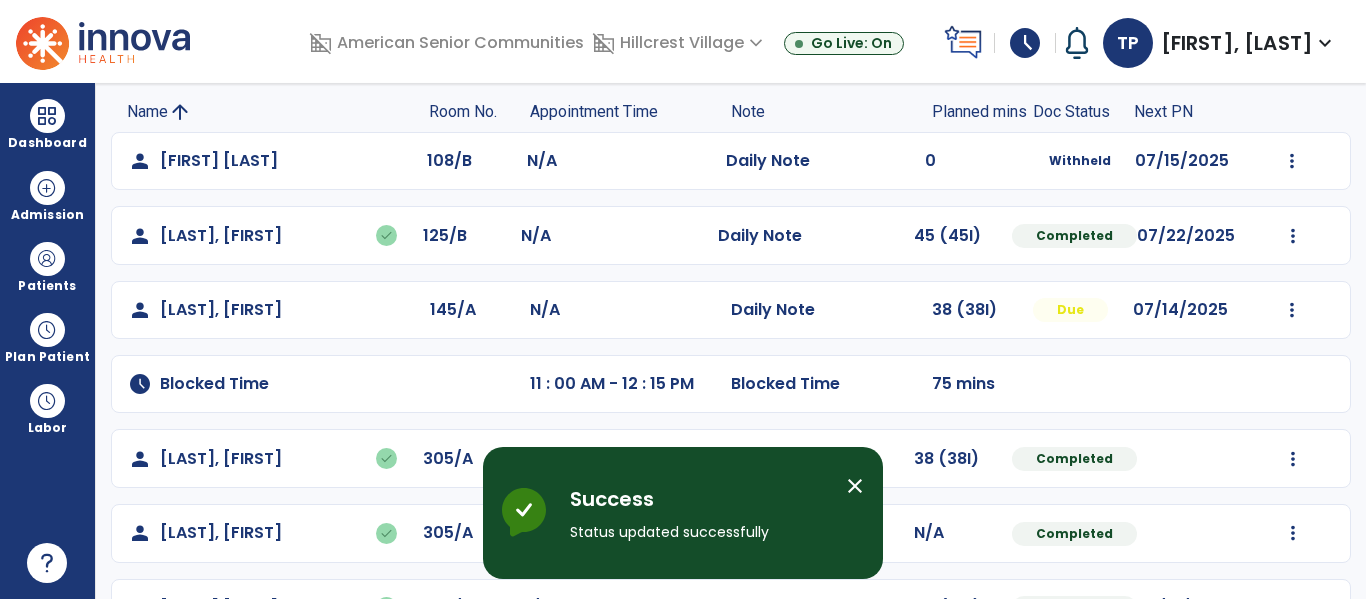 scroll, scrollTop: 126, scrollLeft: 0, axis: vertical 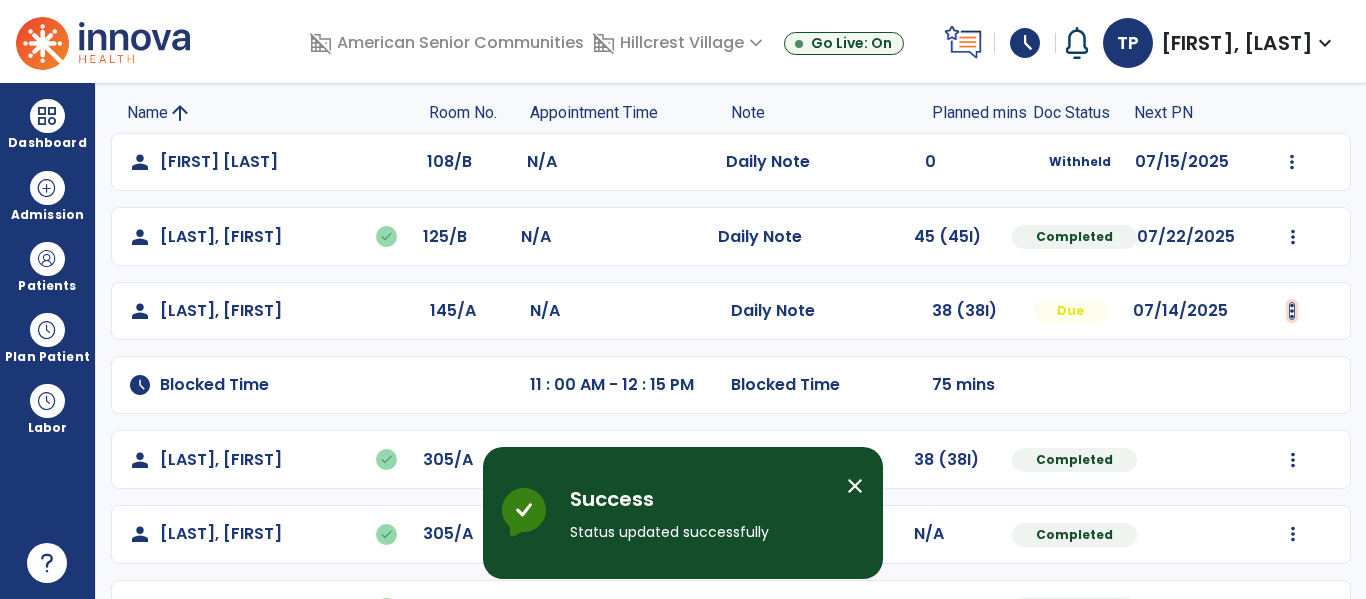 click at bounding box center (1292, 162) 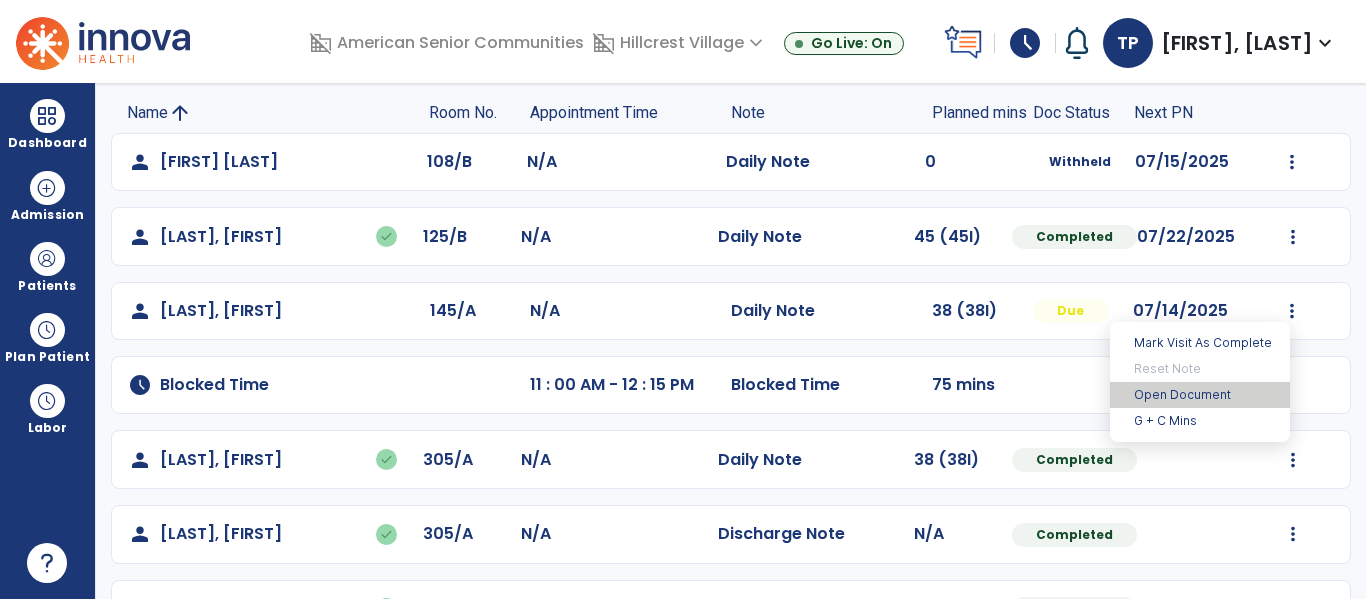 click on "Open Document" at bounding box center [1200, 395] 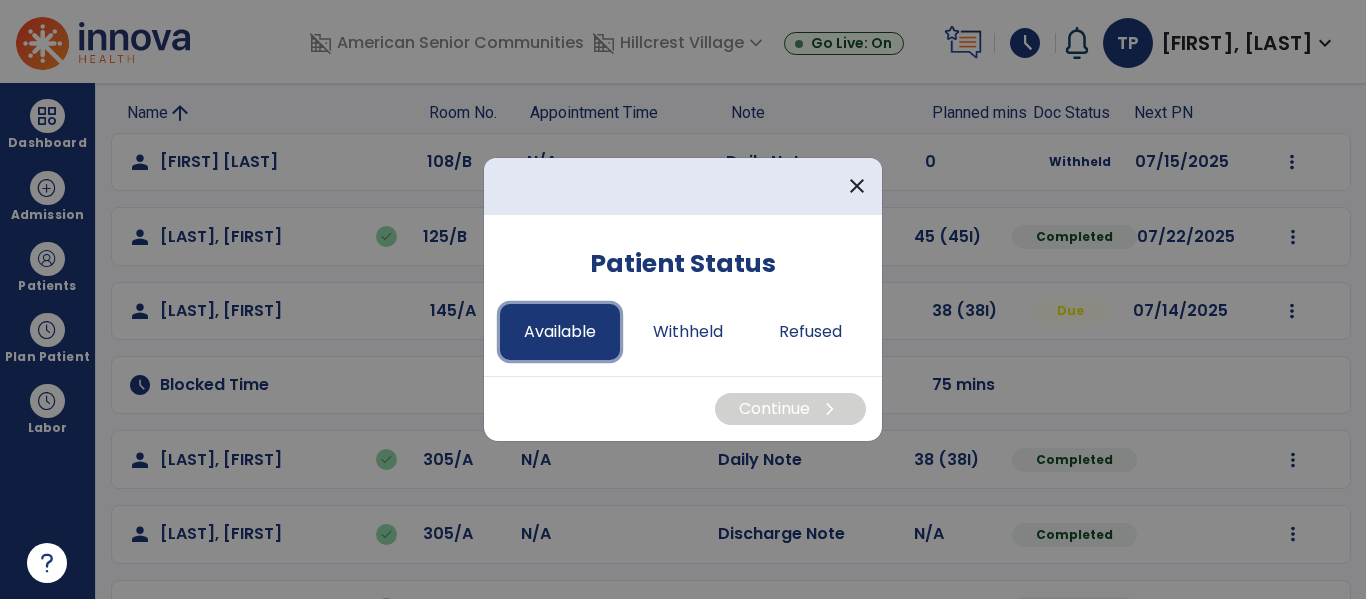 click on "Available" at bounding box center (560, 332) 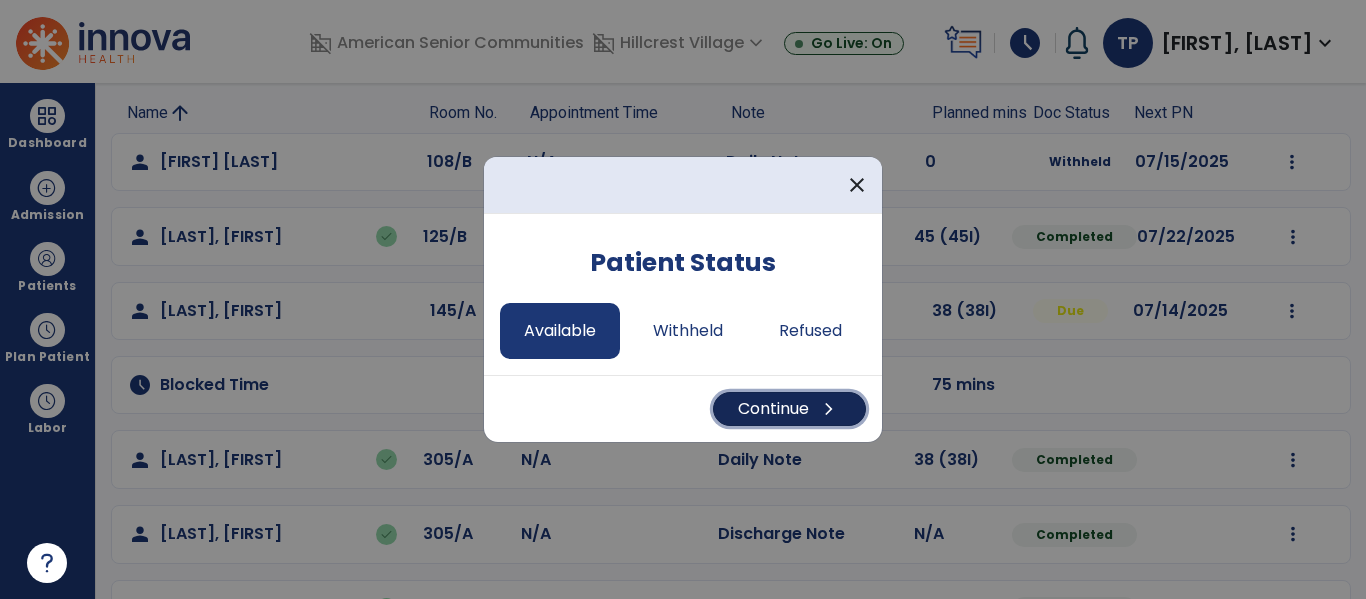 click on "Continue   chevron_right" at bounding box center [789, 409] 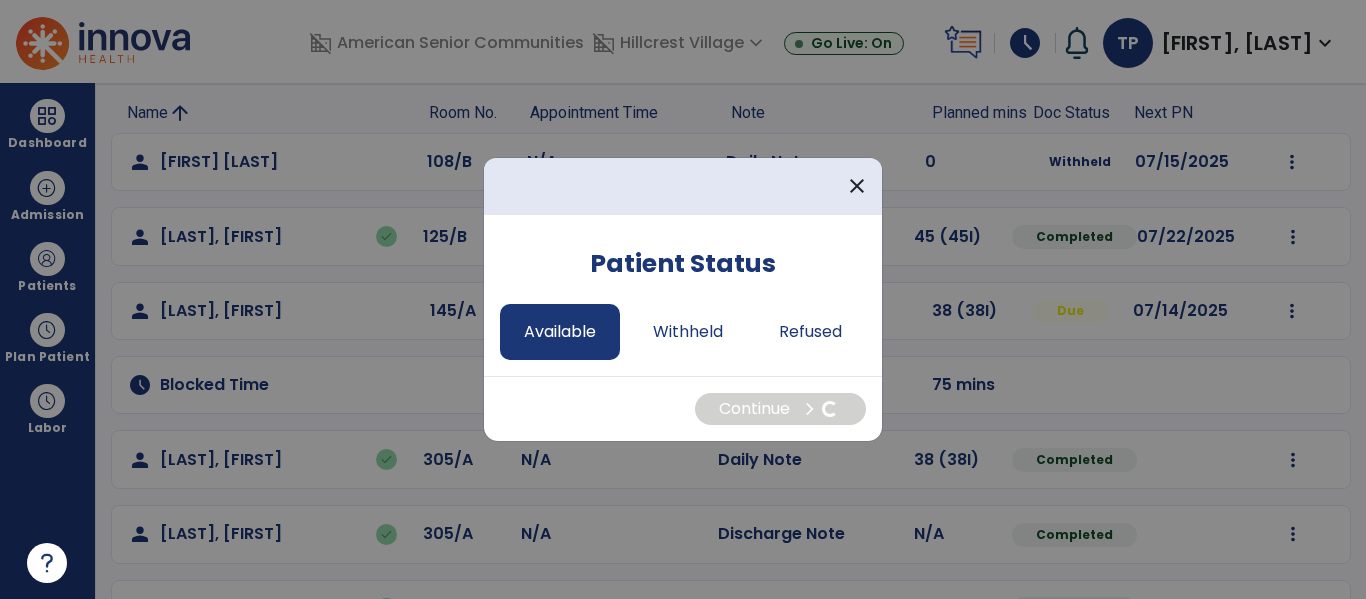 select on "*" 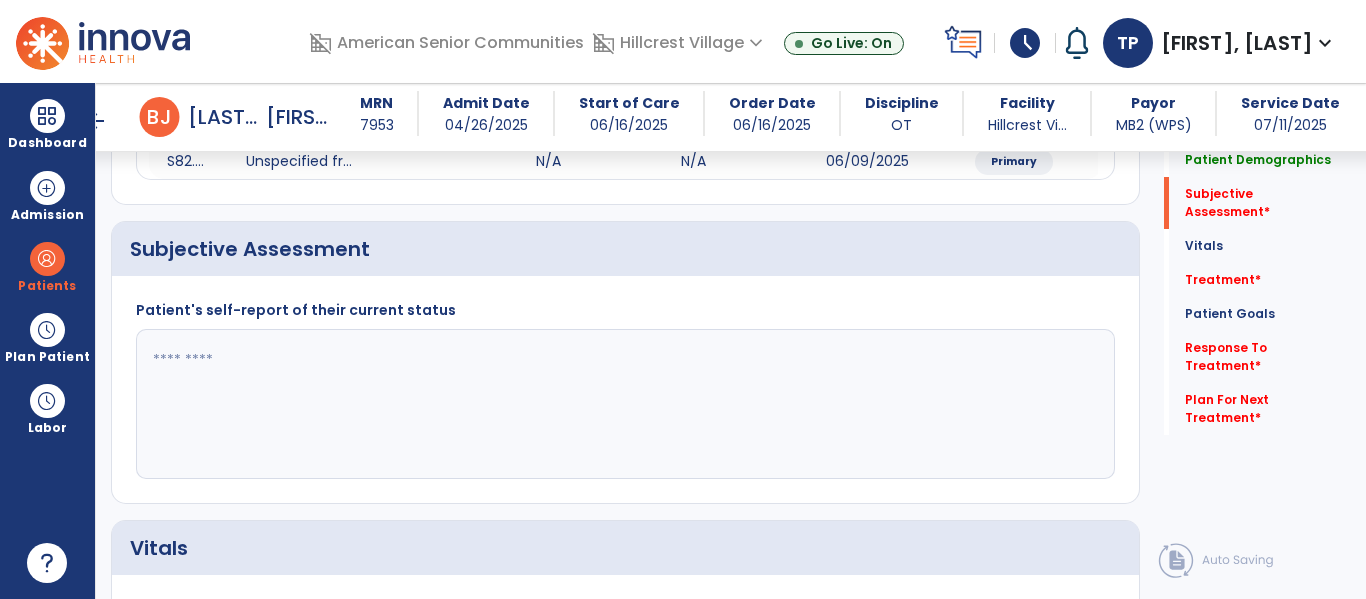 scroll, scrollTop: 434, scrollLeft: 0, axis: vertical 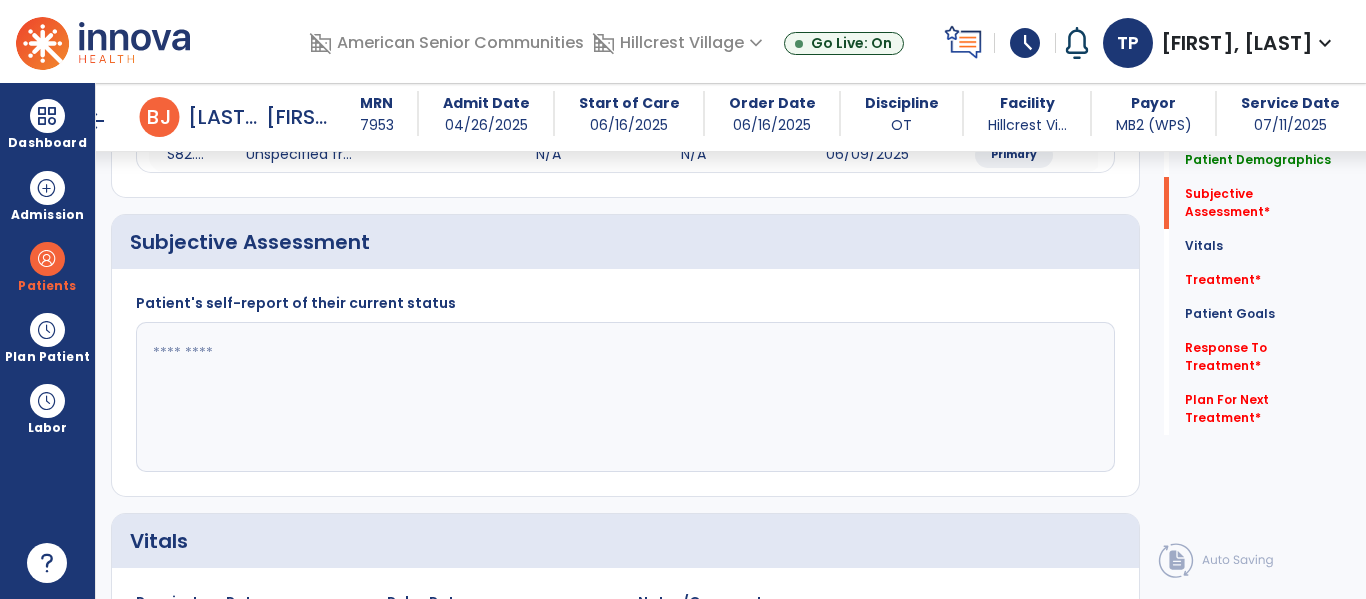 click 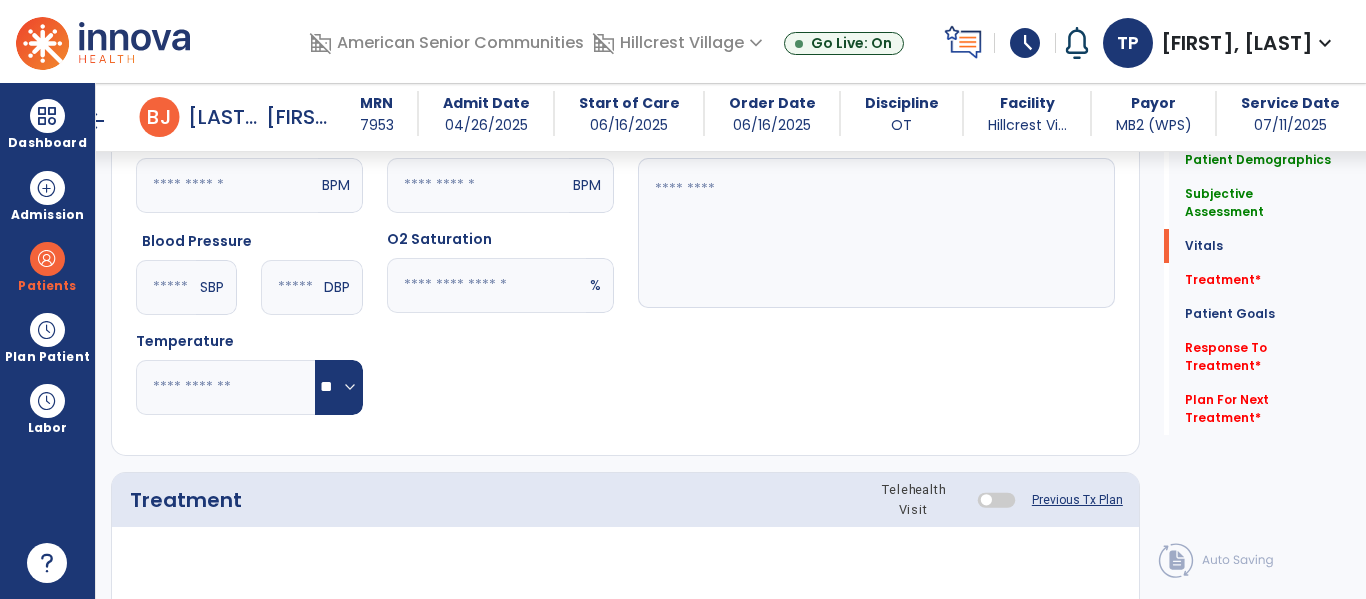 scroll, scrollTop: 1044, scrollLeft: 0, axis: vertical 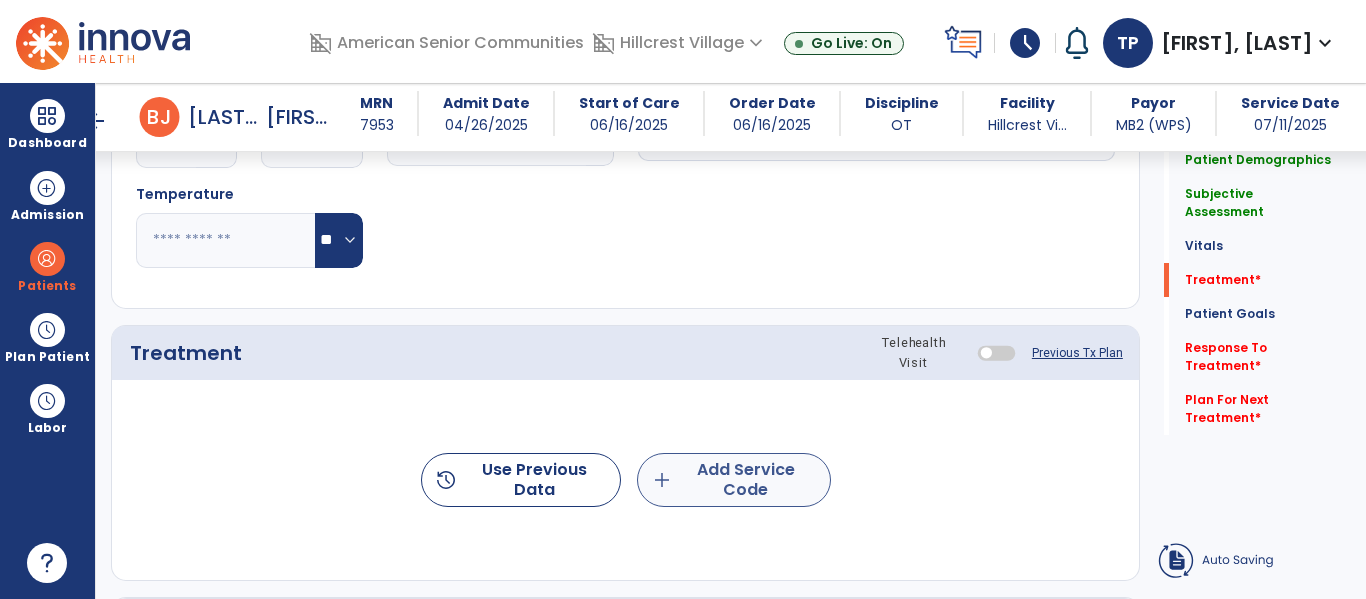 type on "**********" 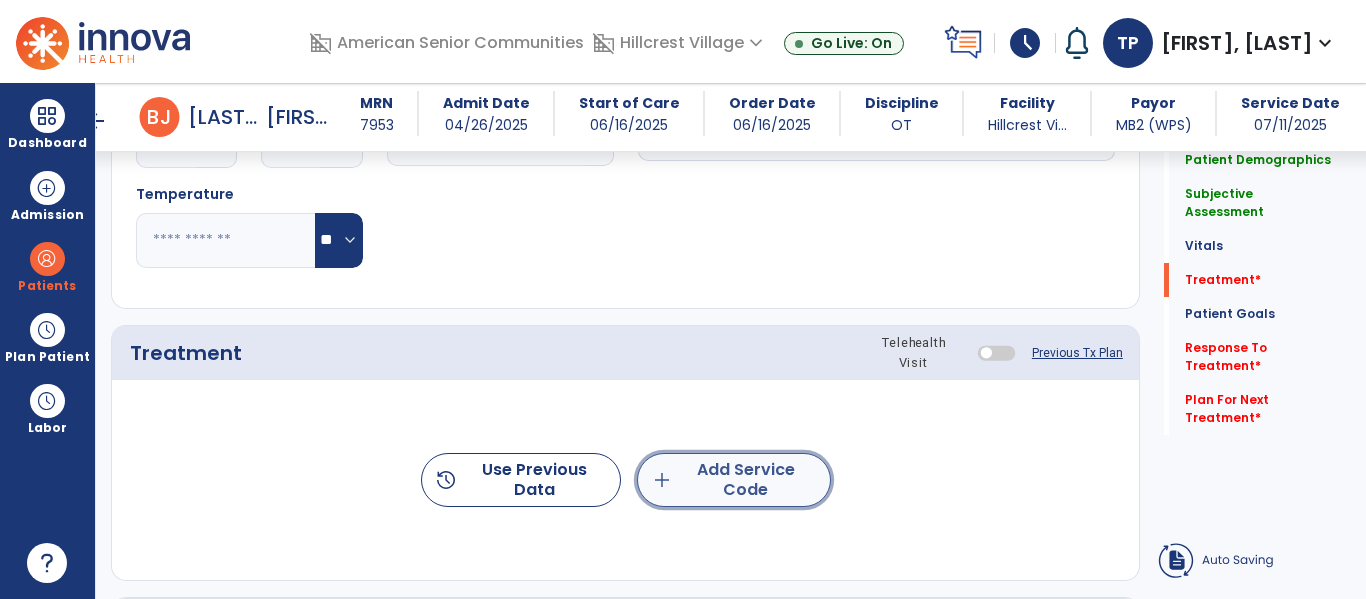 click on "add  Add Service Code" 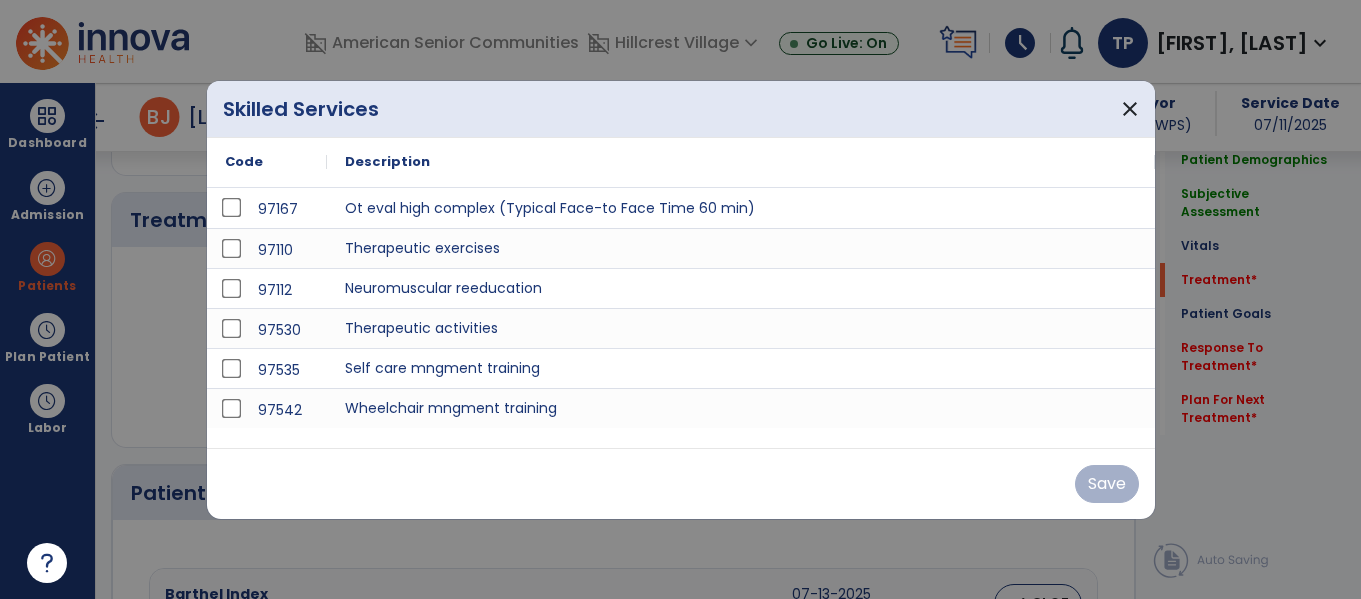 scroll, scrollTop: 1182, scrollLeft: 0, axis: vertical 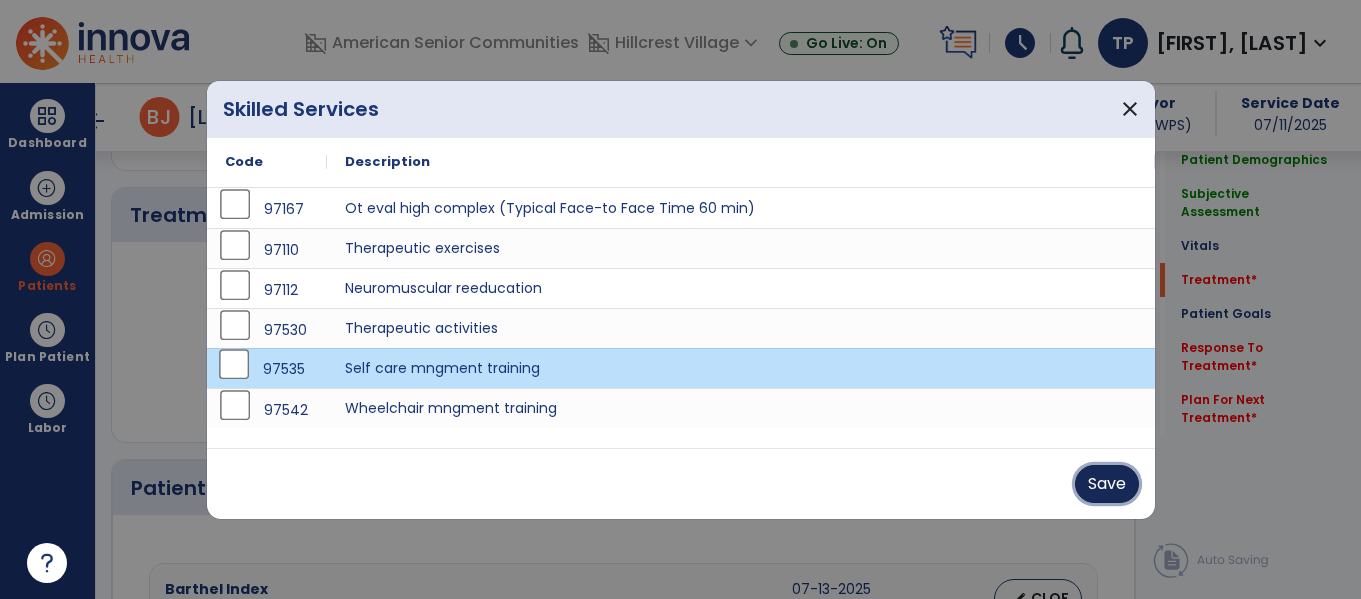 click on "Save" at bounding box center [1107, 484] 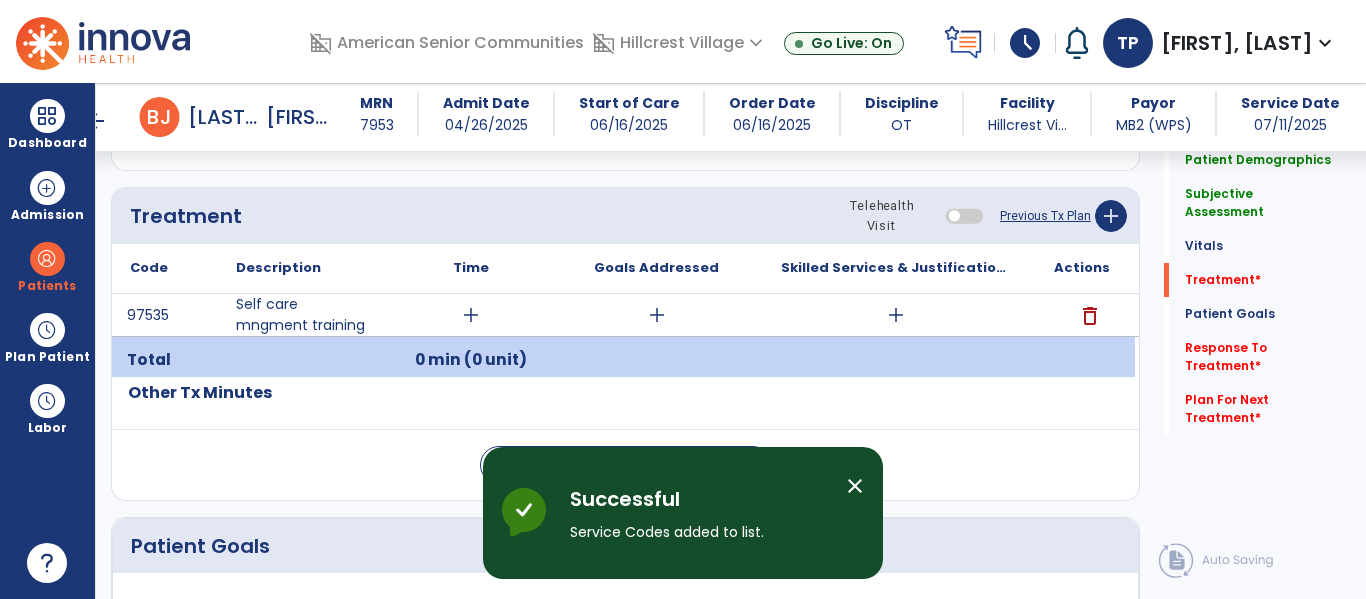 click on "add" at bounding box center [471, 315] 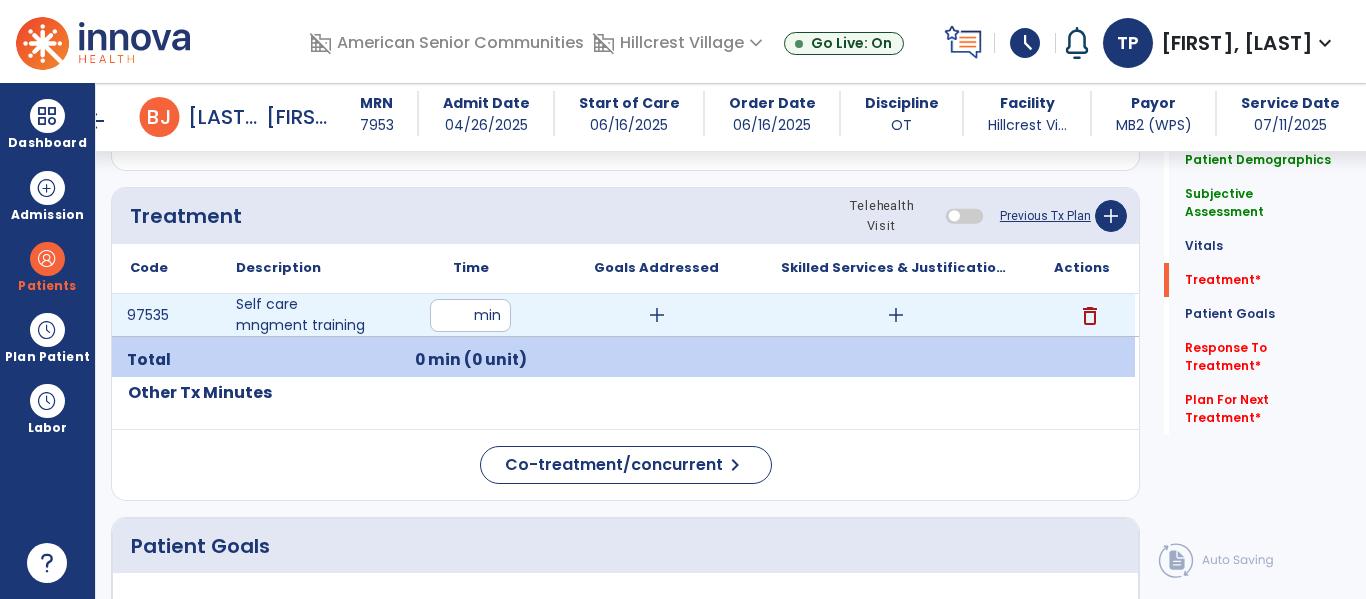 type on "**" 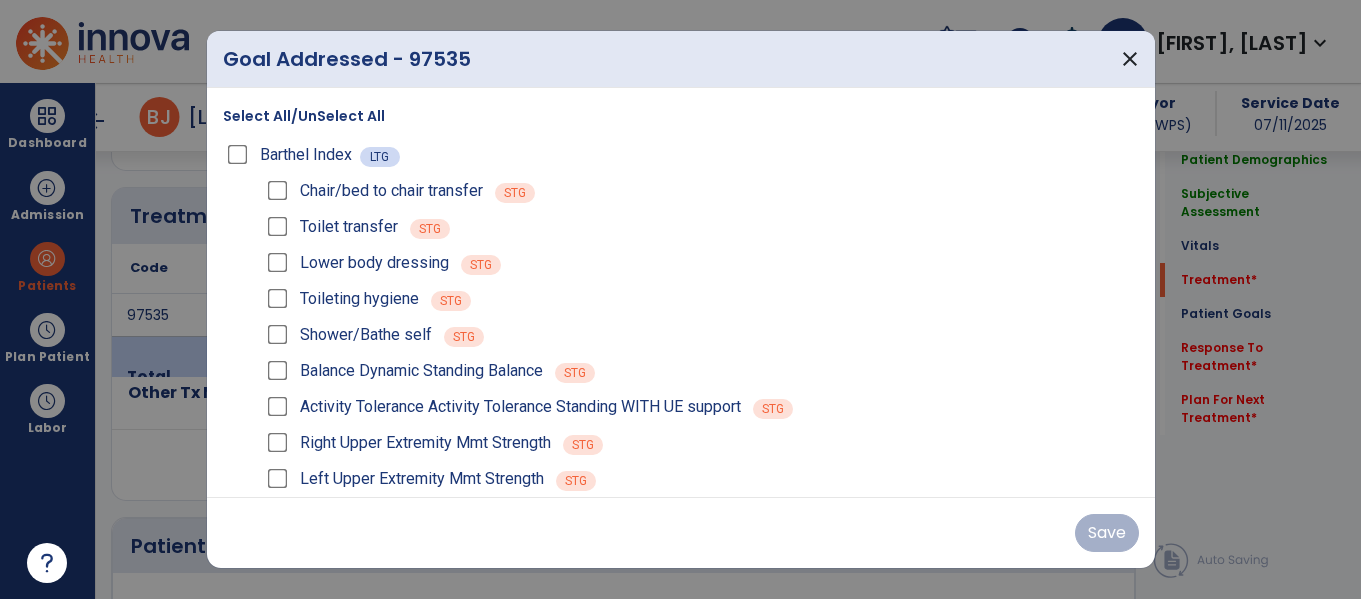 scroll, scrollTop: 1182, scrollLeft: 0, axis: vertical 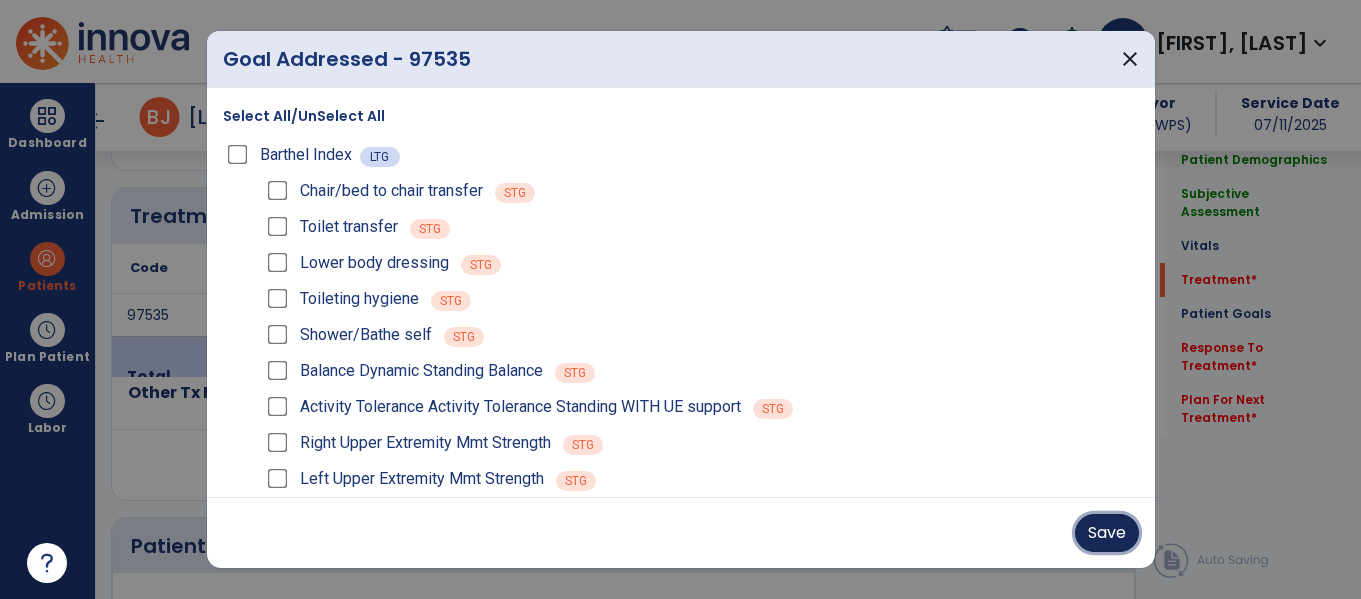 click on "Save" at bounding box center [1107, 533] 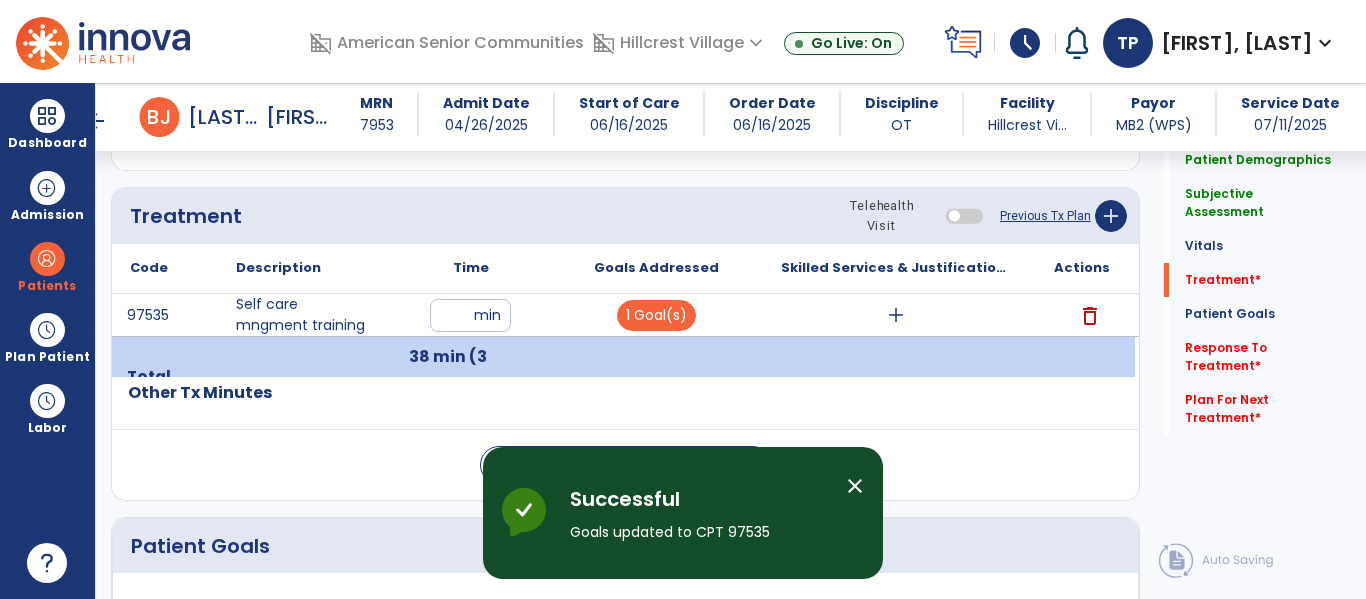 click on "add" at bounding box center [896, 315] 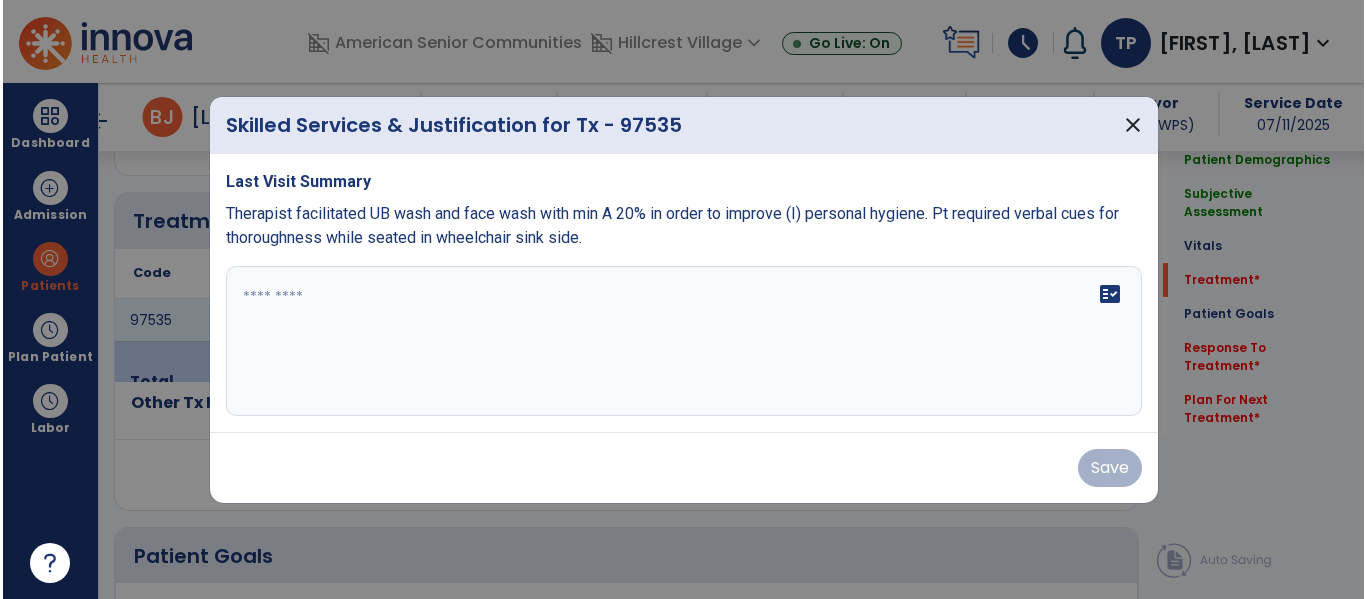 scroll, scrollTop: 1182, scrollLeft: 0, axis: vertical 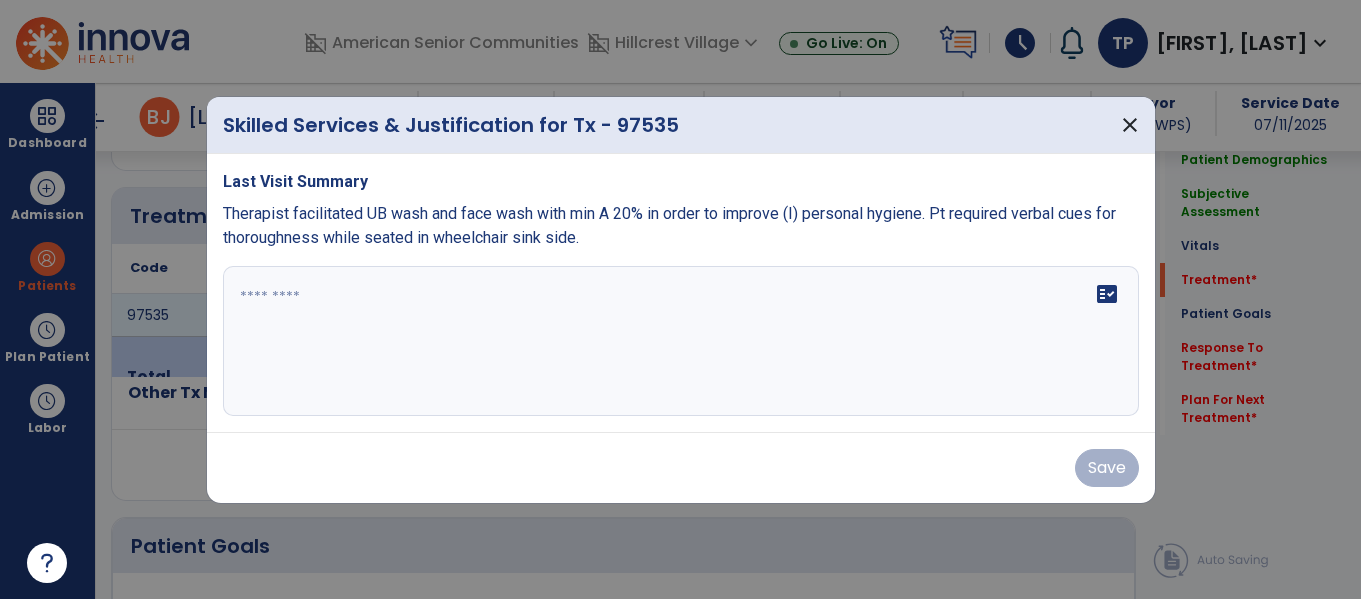 click at bounding box center [681, 341] 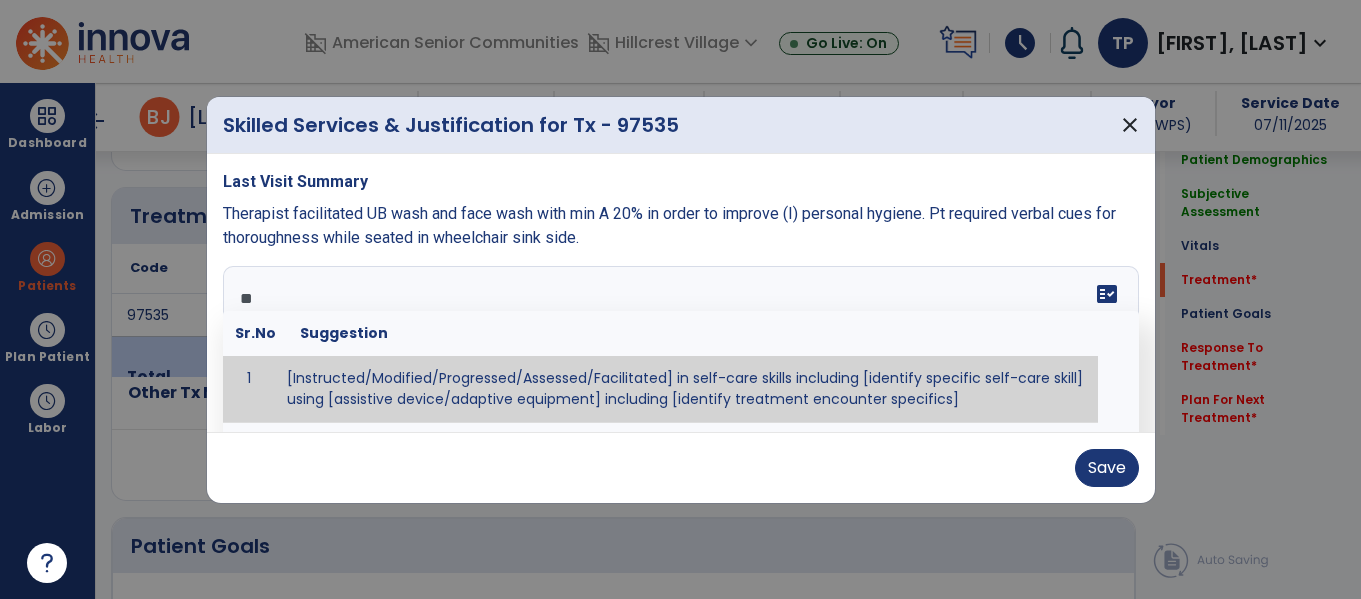 type on "*" 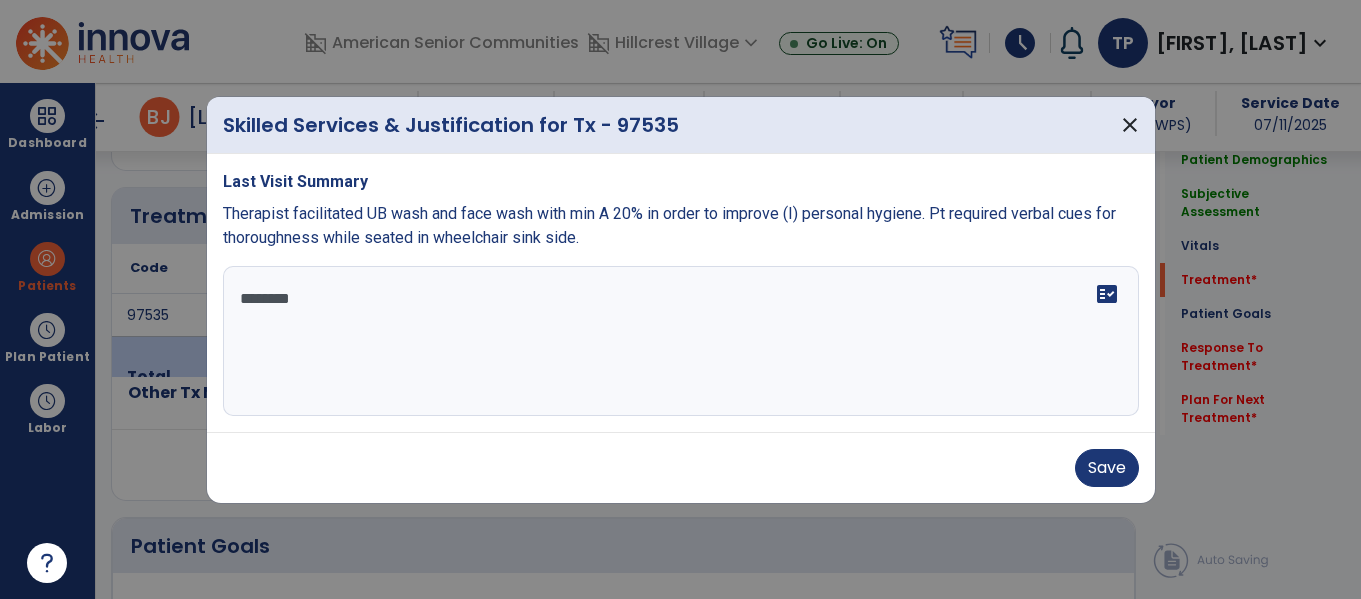 type on "*********" 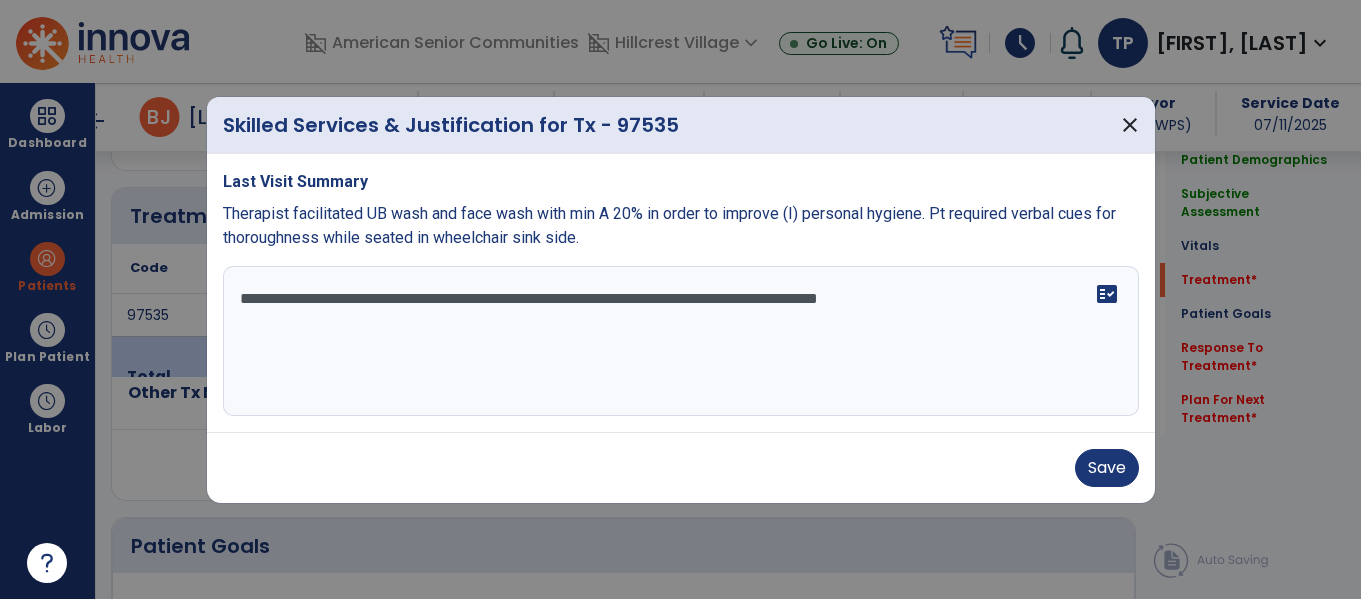 click on "**********" at bounding box center [681, 341] 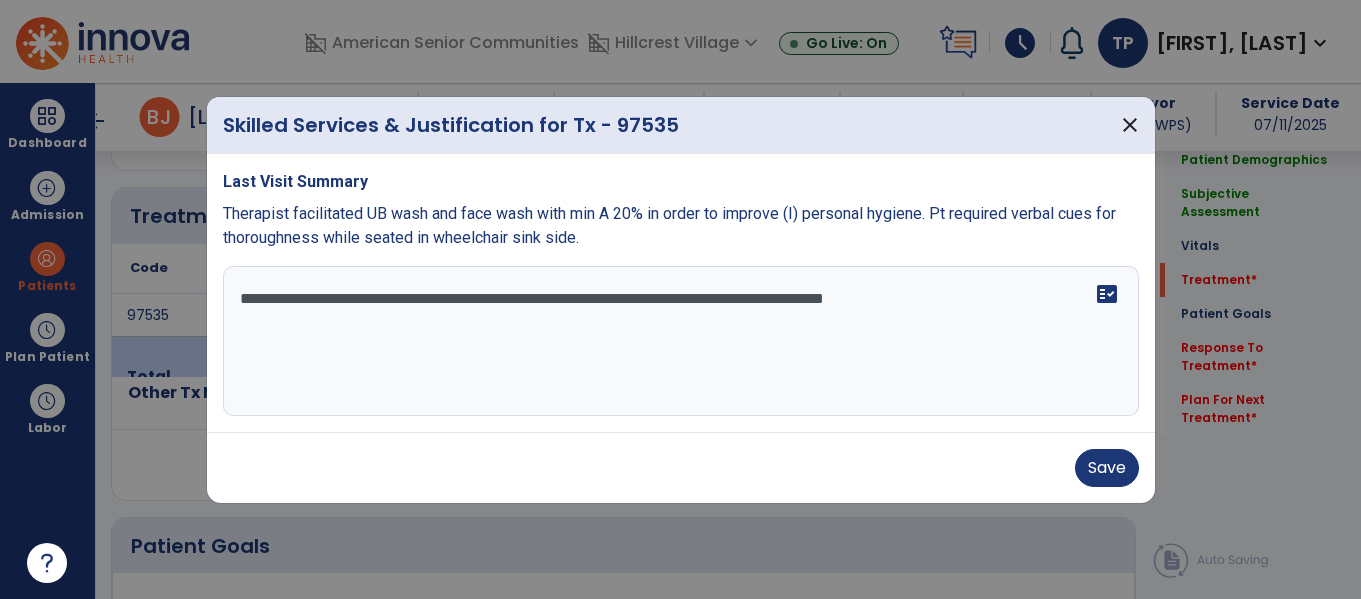 click on "**********" at bounding box center [681, 341] 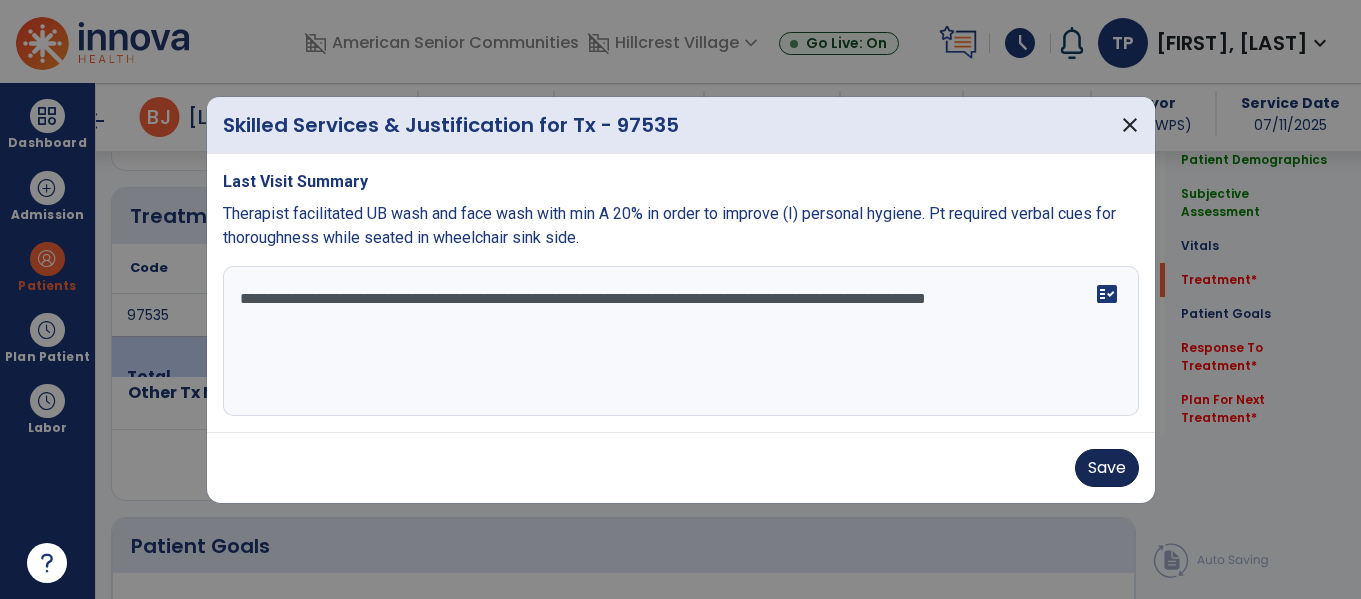 type on "**********" 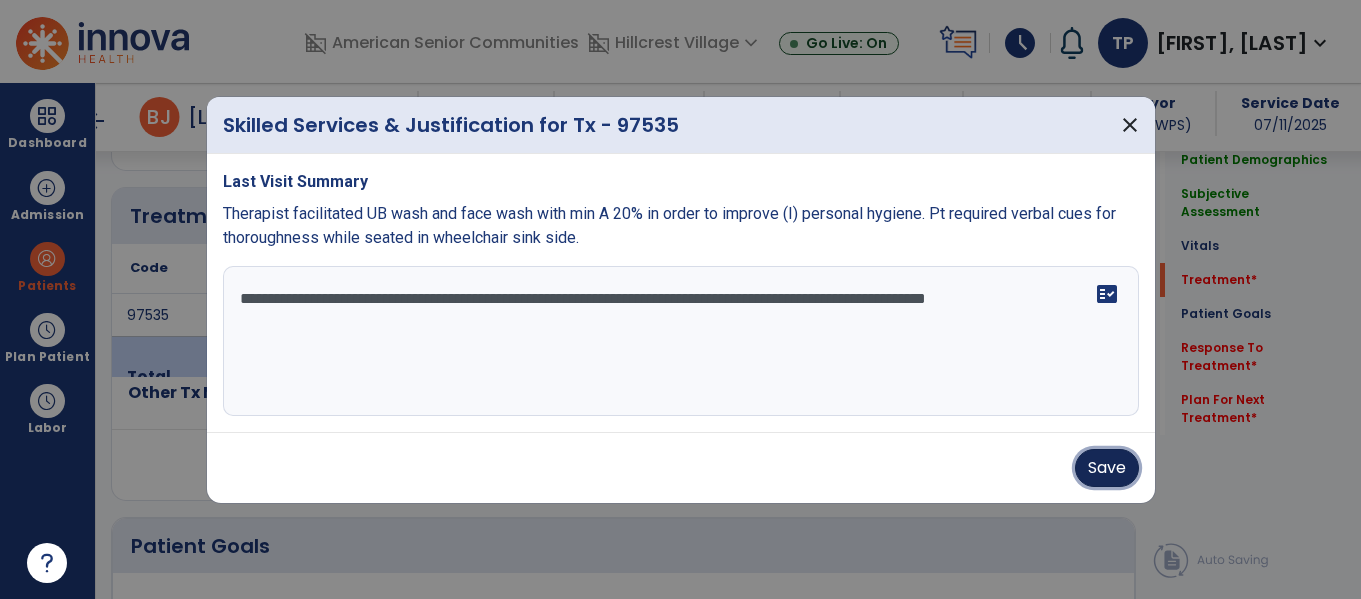 click on "Save" at bounding box center [1107, 468] 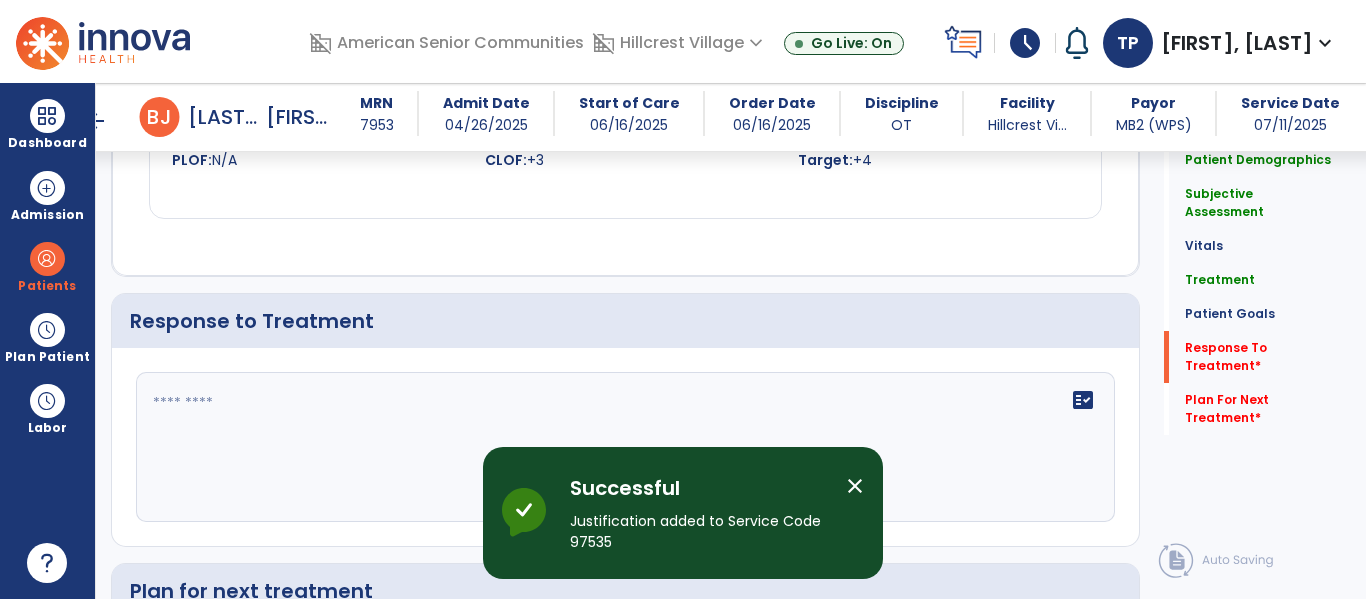 click 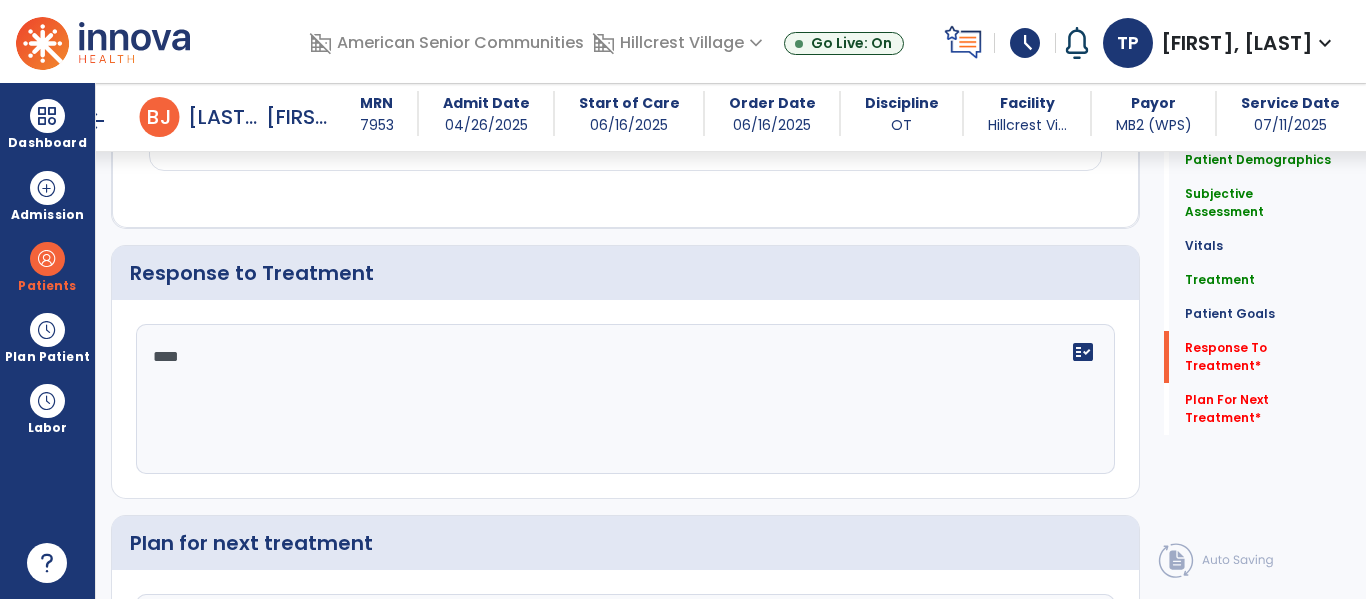 type on "*****" 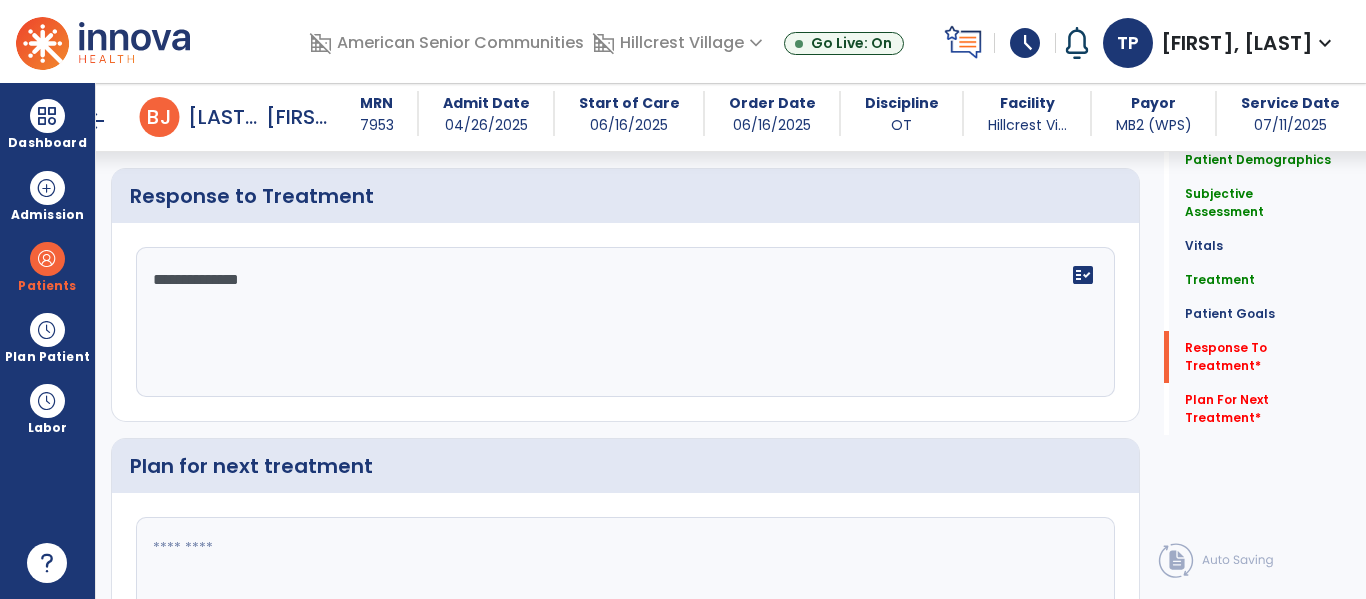 scroll, scrollTop: 3050, scrollLeft: 0, axis: vertical 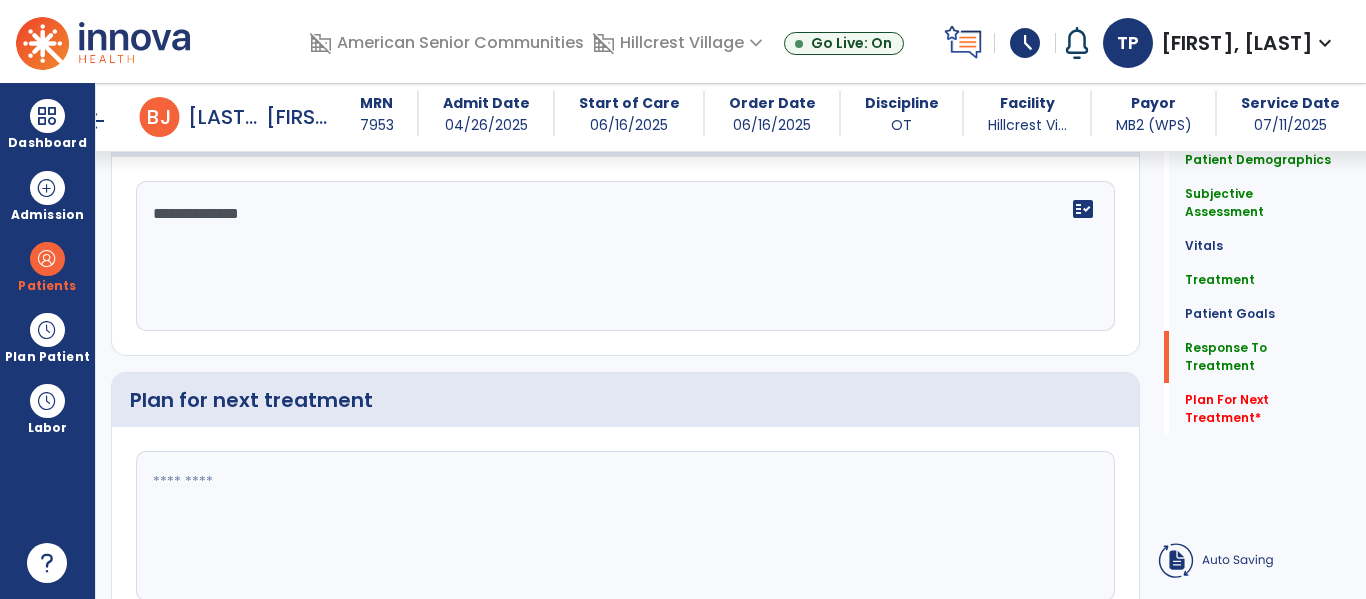 type on "**********" 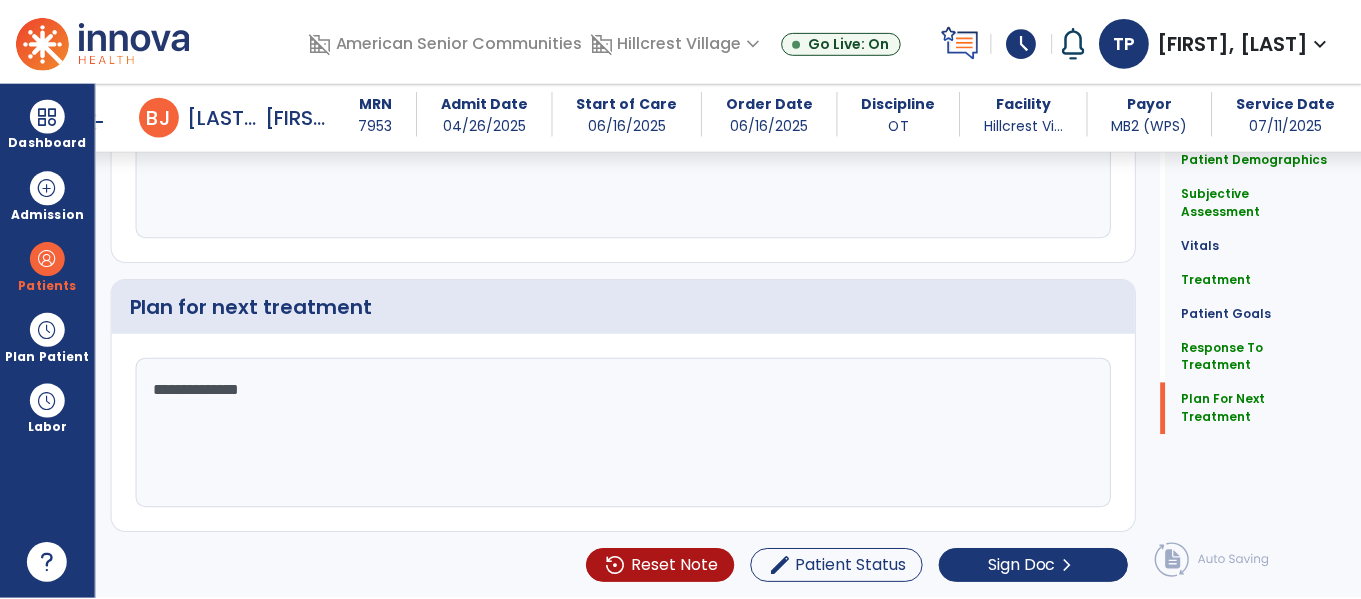 scroll, scrollTop: 3143, scrollLeft: 0, axis: vertical 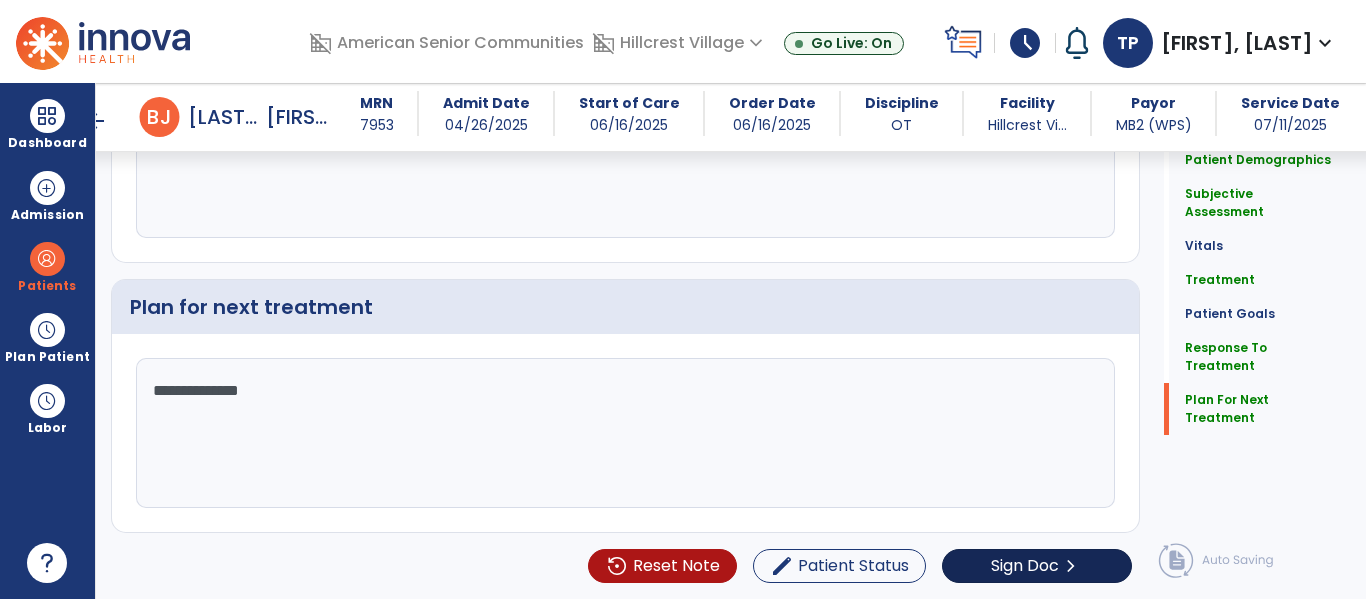 type on "**********" 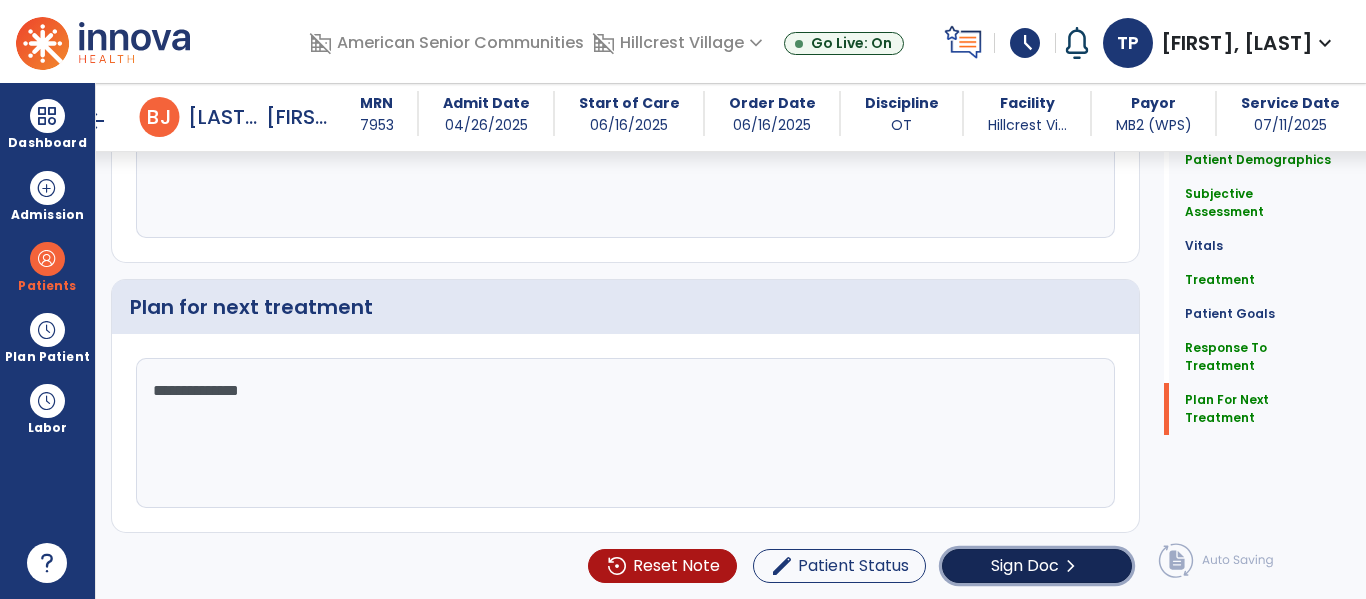 click on "chevron_right" 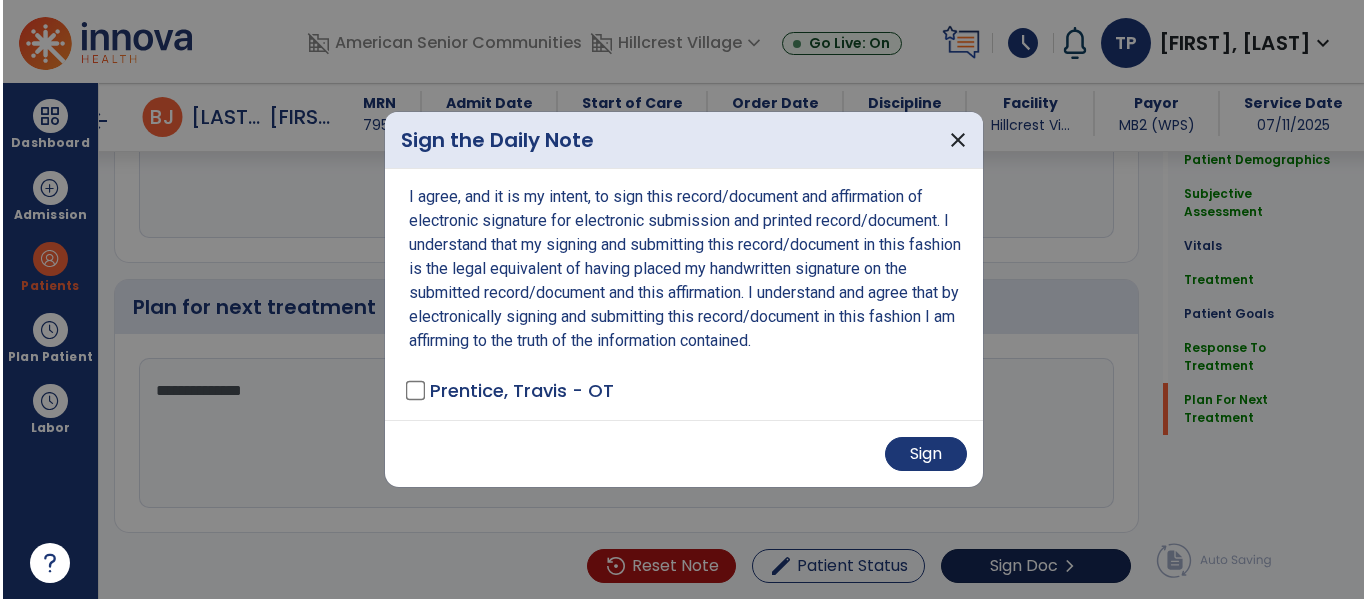 scroll, scrollTop: 3187, scrollLeft: 0, axis: vertical 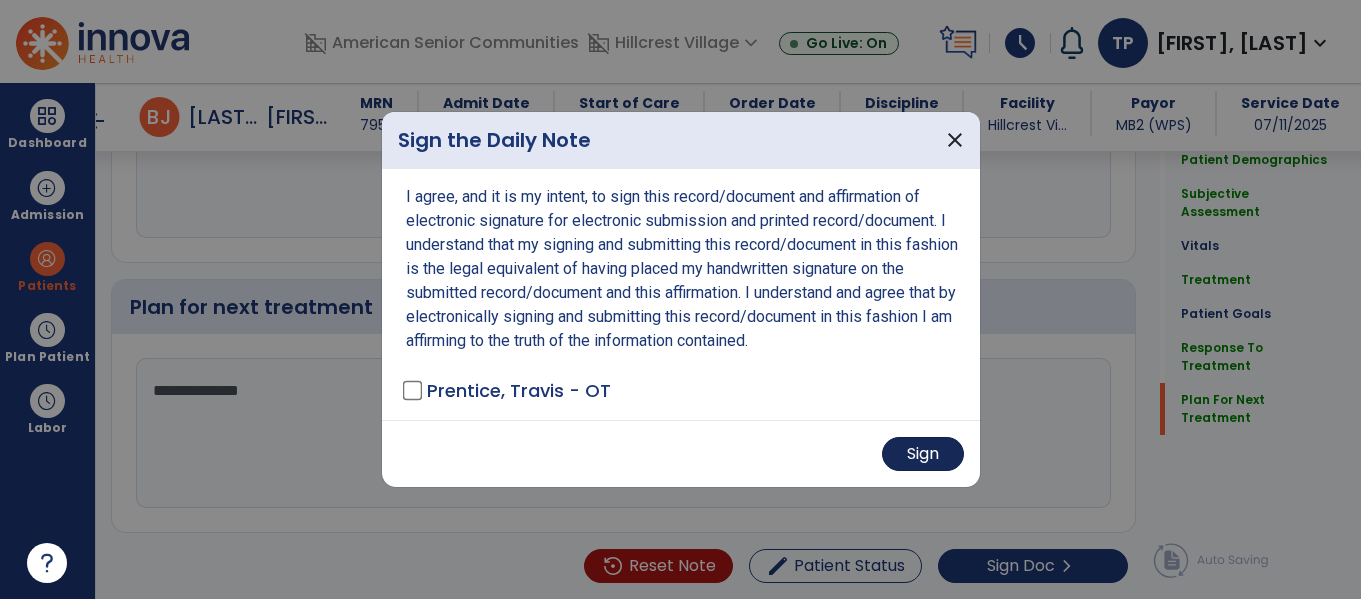 click on "Sign" at bounding box center [923, 454] 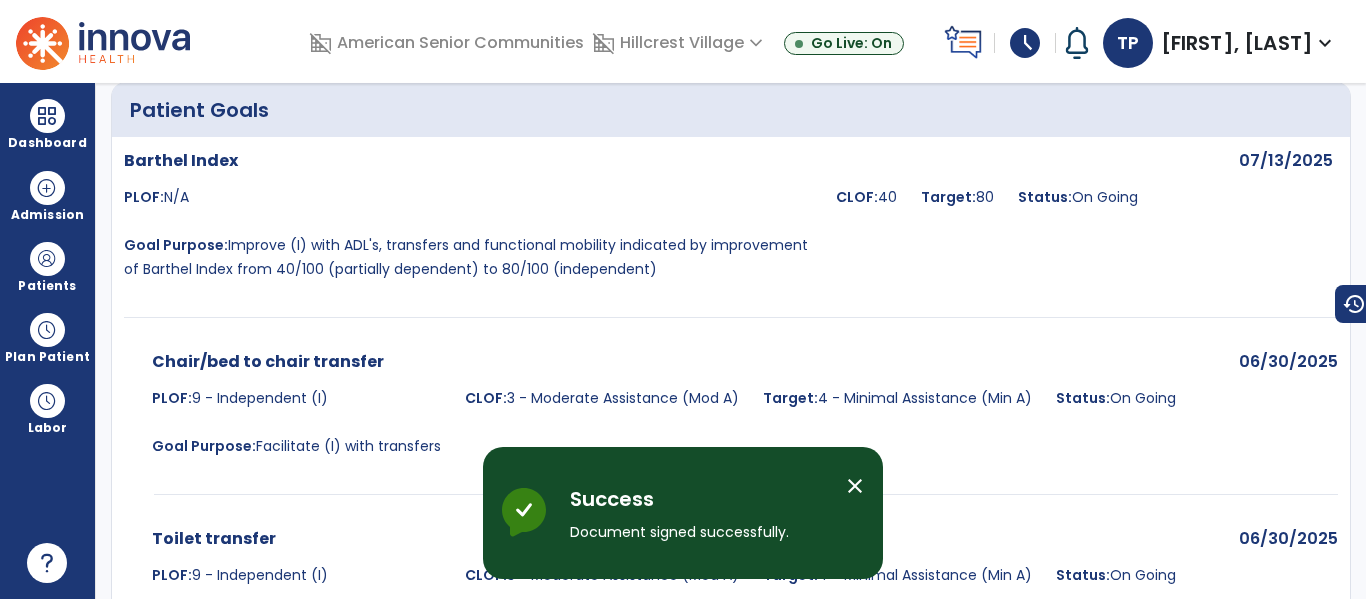scroll, scrollTop: 0, scrollLeft: 0, axis: both 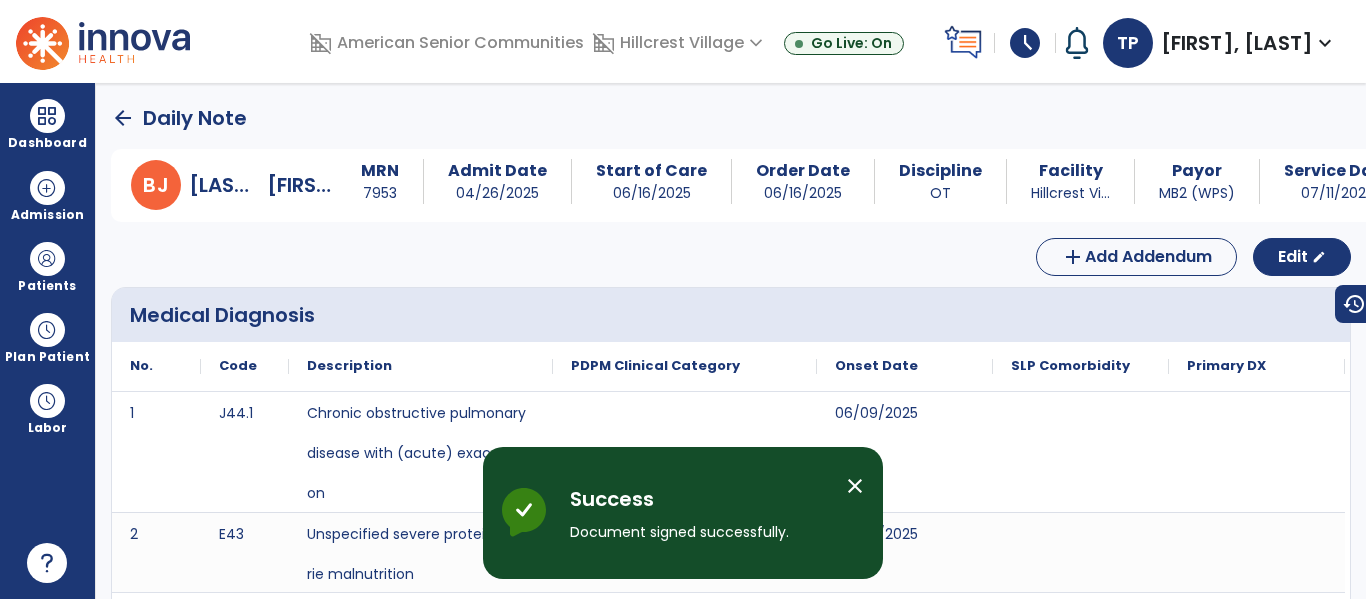 click on "arrow_back" 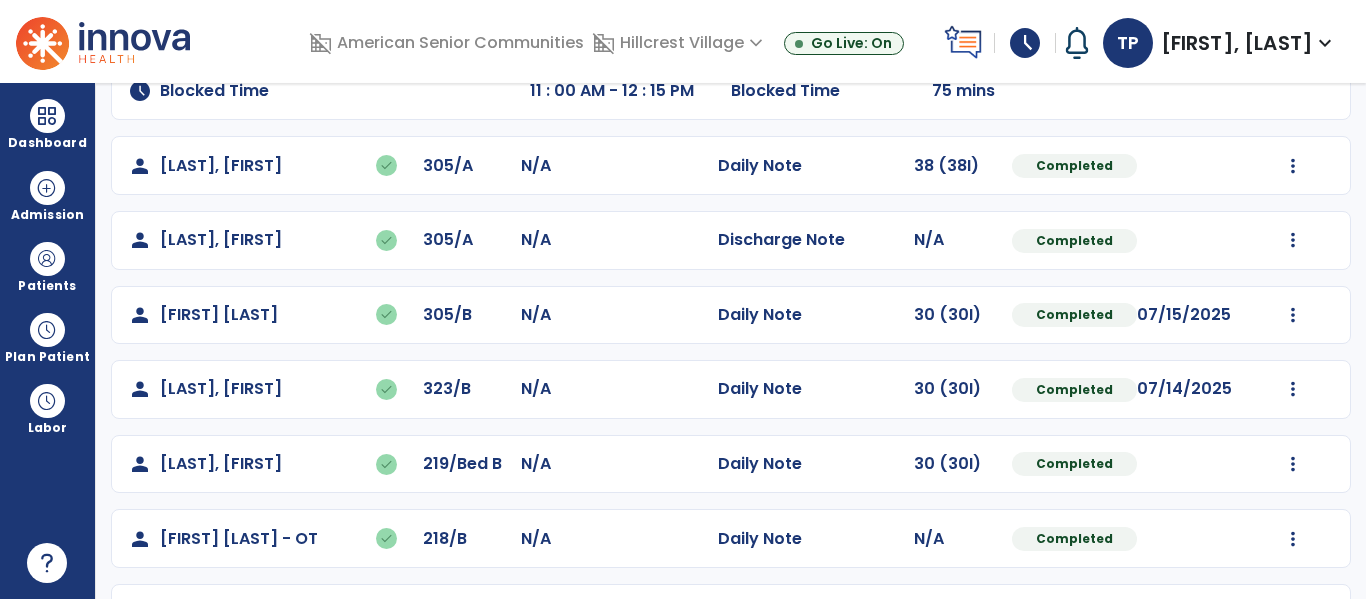 scroll, scrollTop: 0, scrollLeft: 0, axis: both 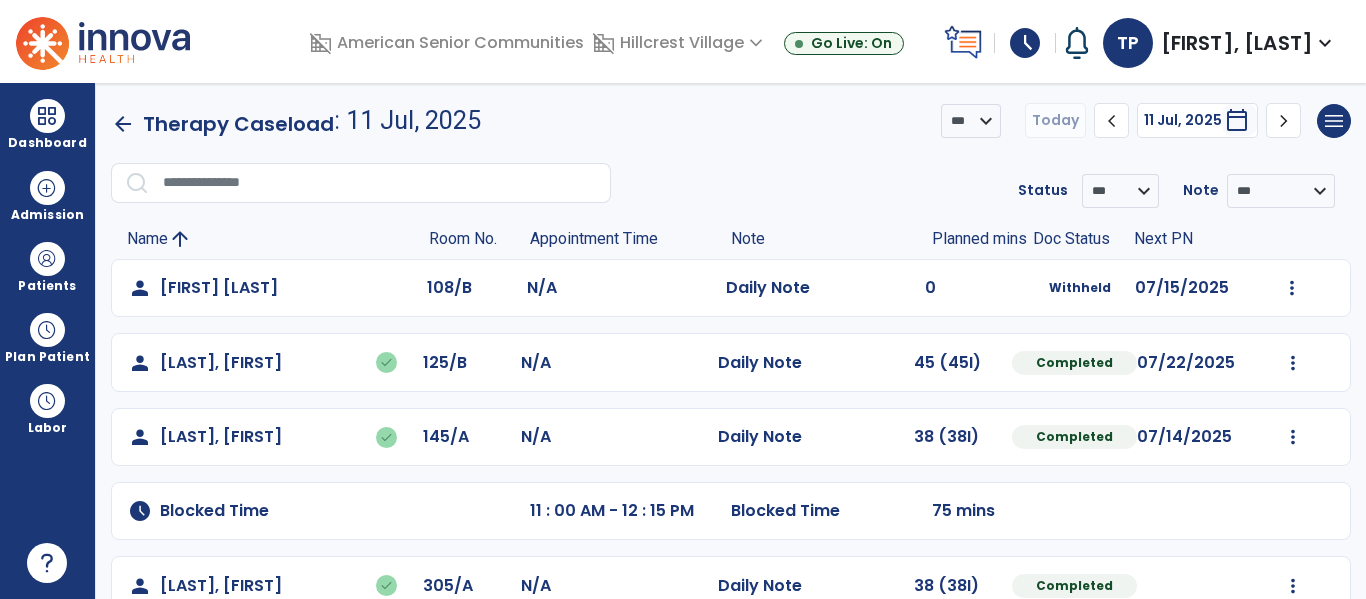 click on "expand_more" at bounding box center [1325, 43] 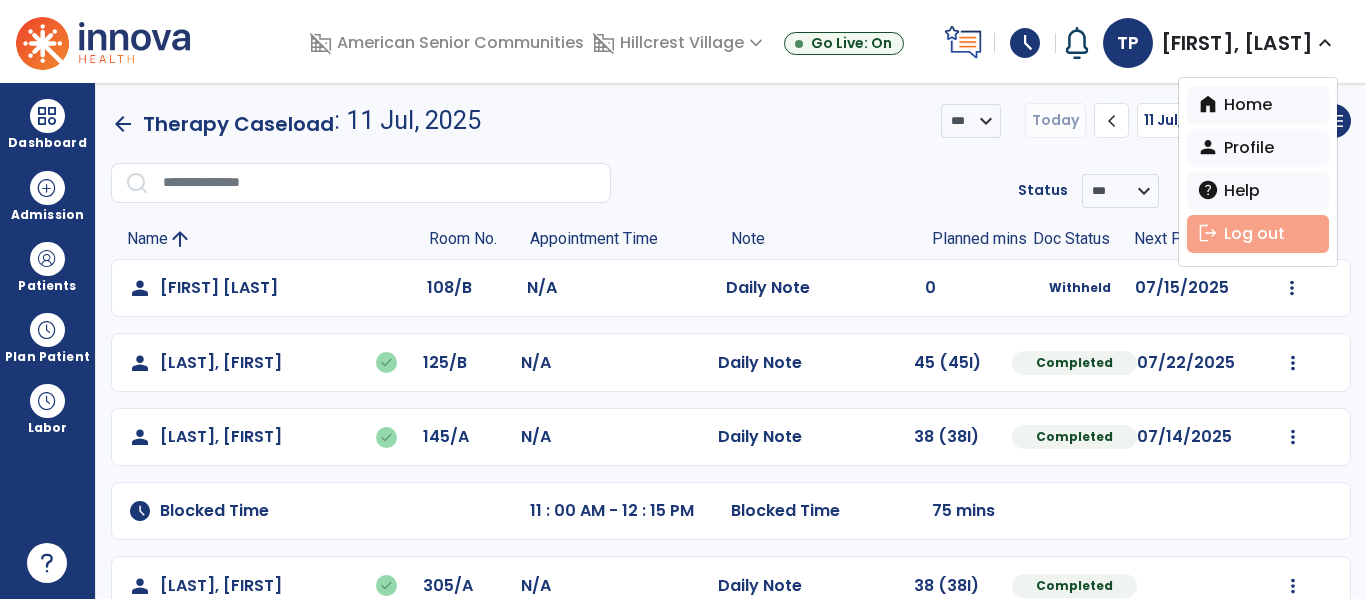 click on "logout   Log out" at bounding box center [1258, 234] 